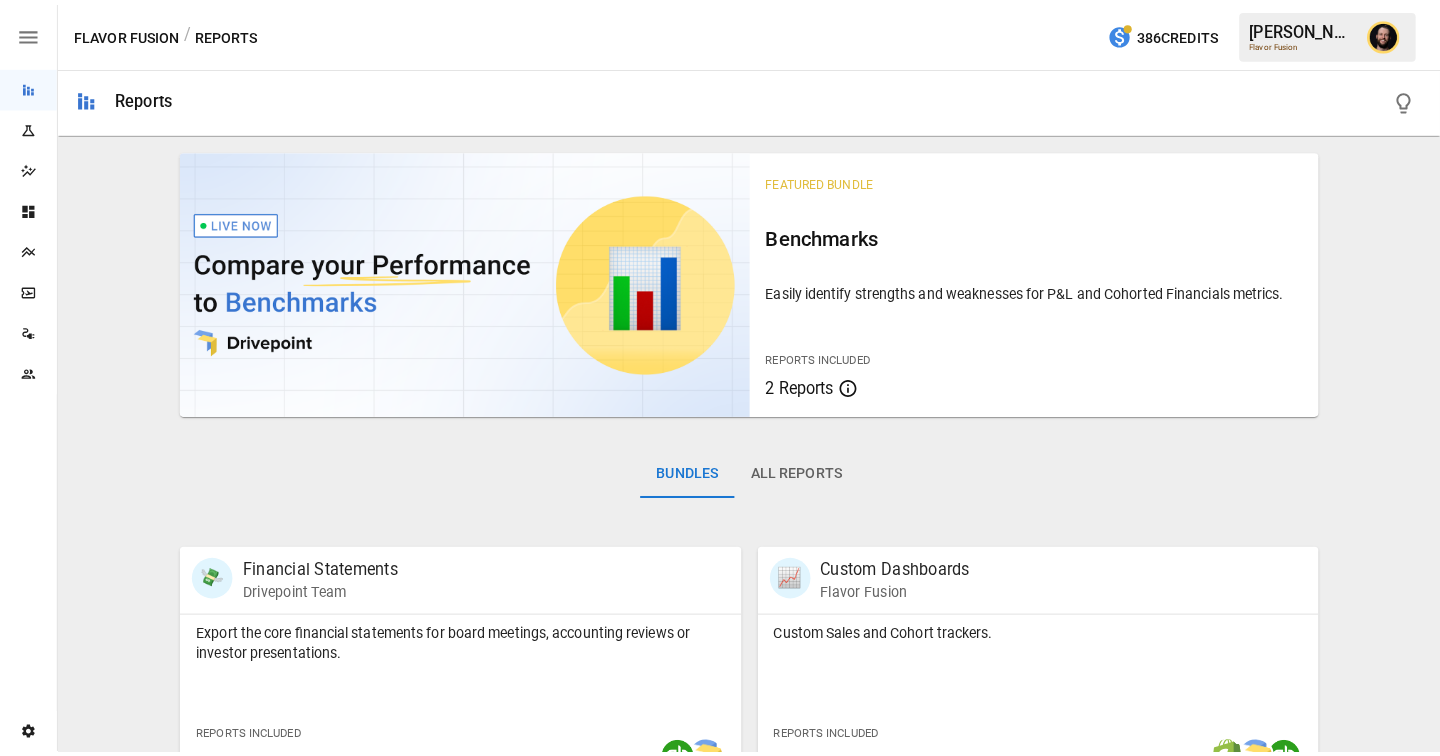 scroll, scrollTop: 0, scrollLeft: 0, axis: both 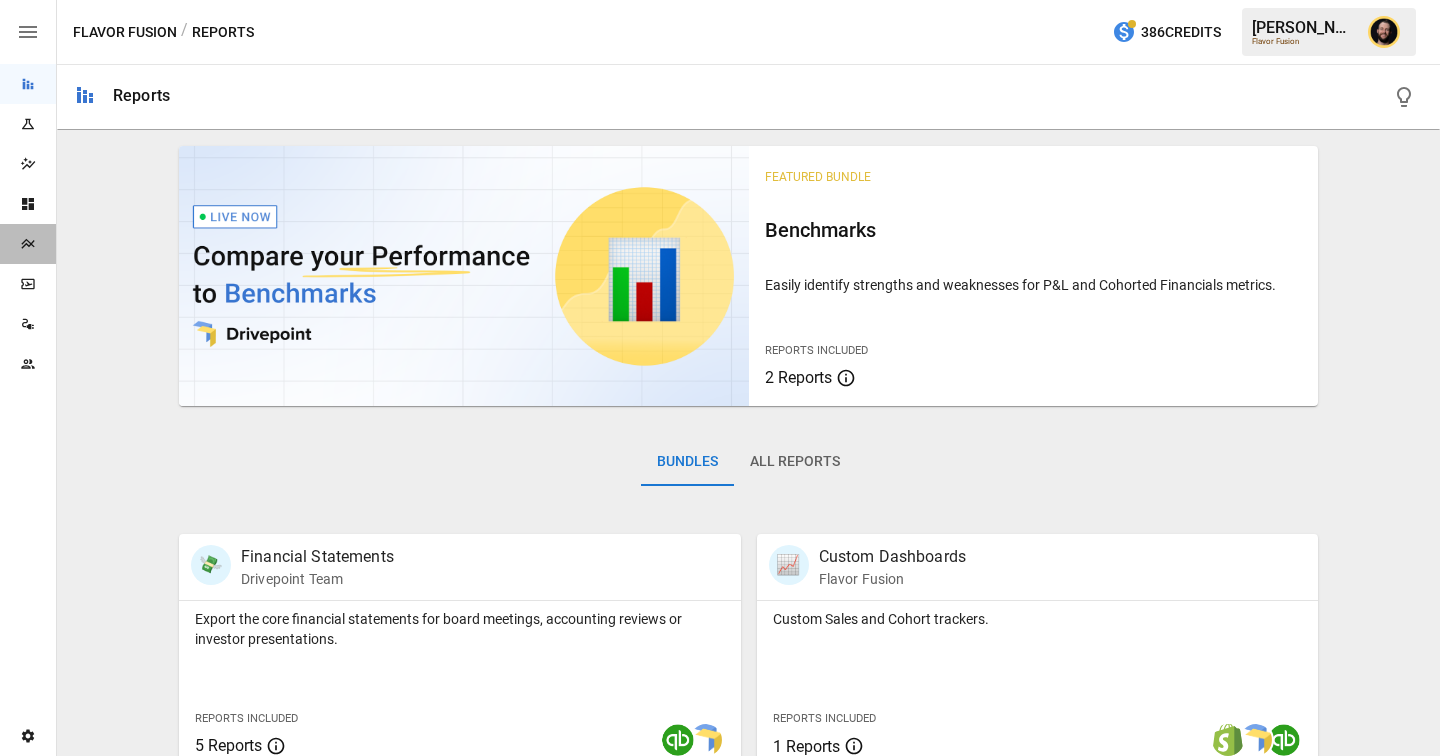 click on "Plans" at bounding box center [28, 244] 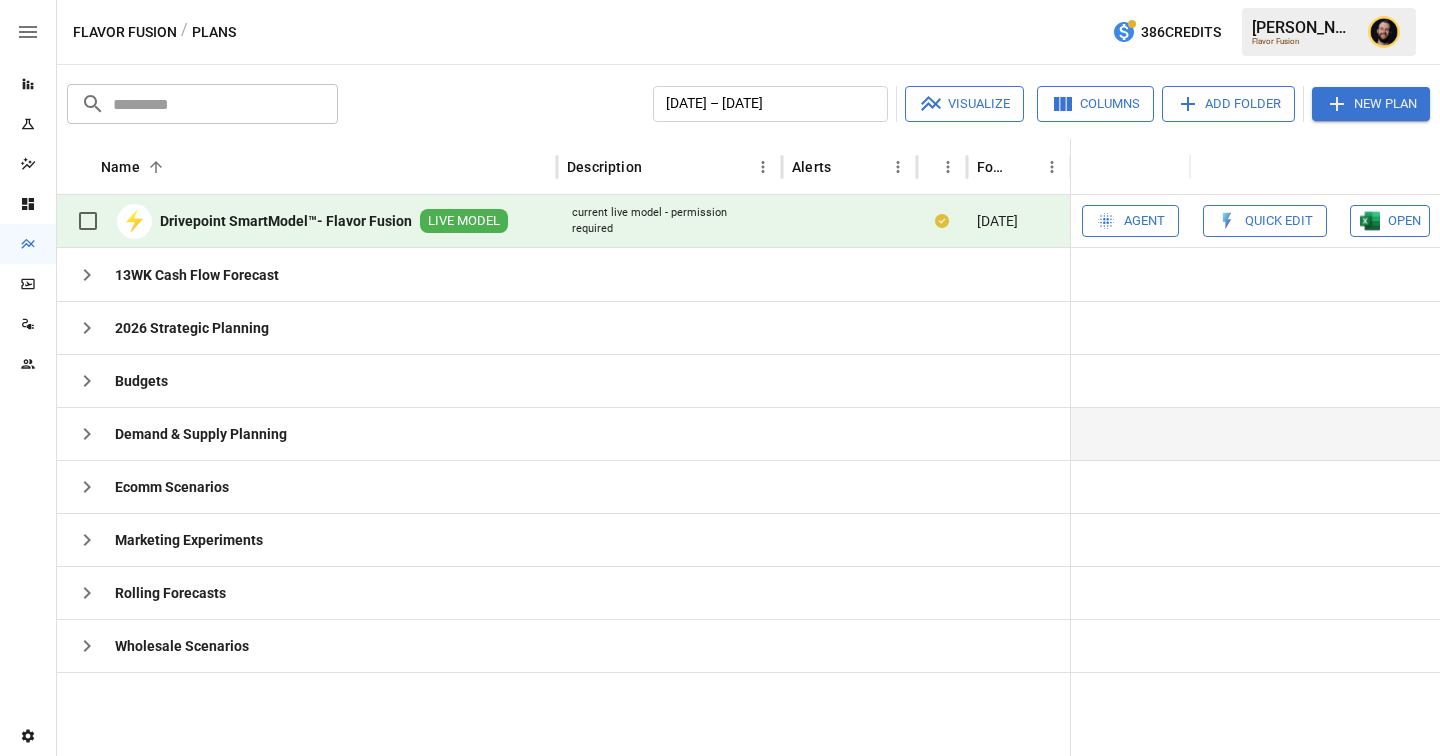 click 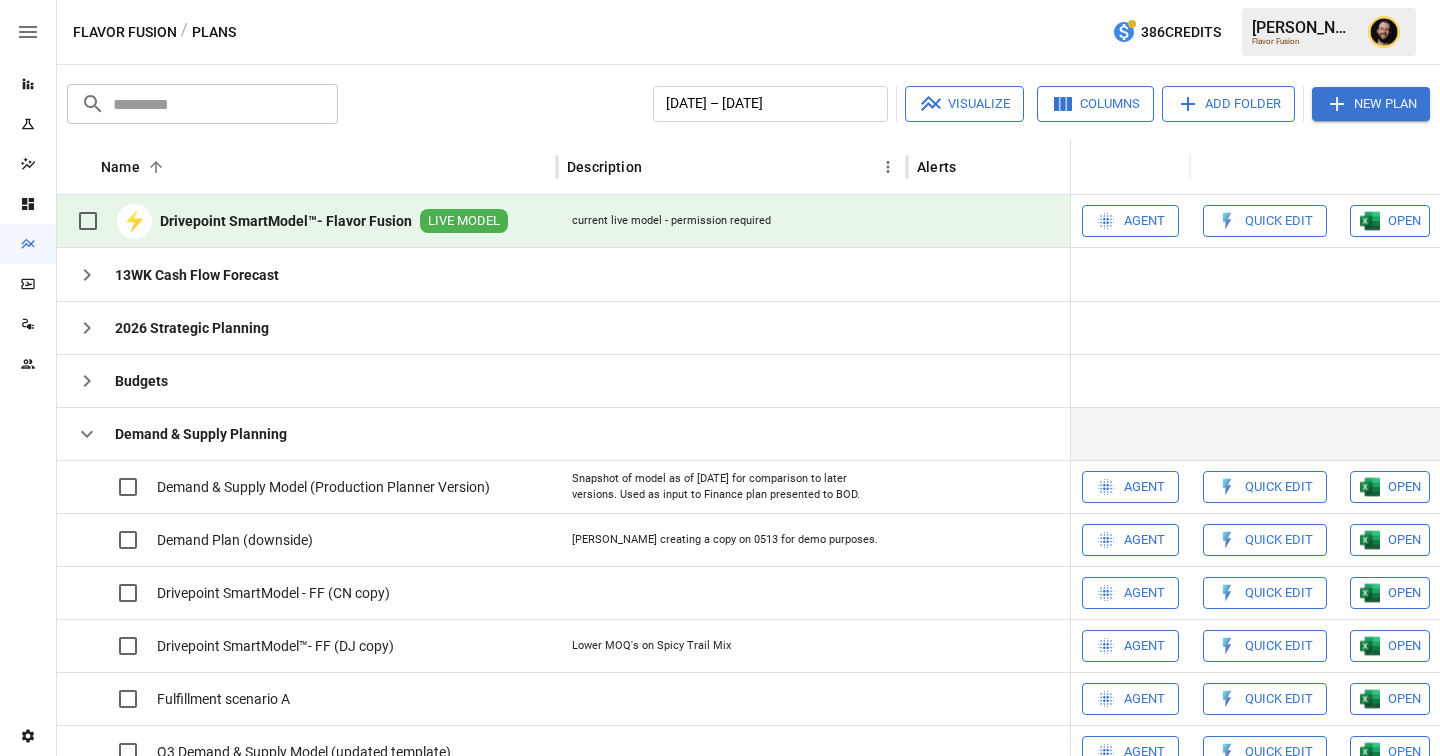 scroll, scrollTop: 76, scrollLeft: 0, axis: vertical 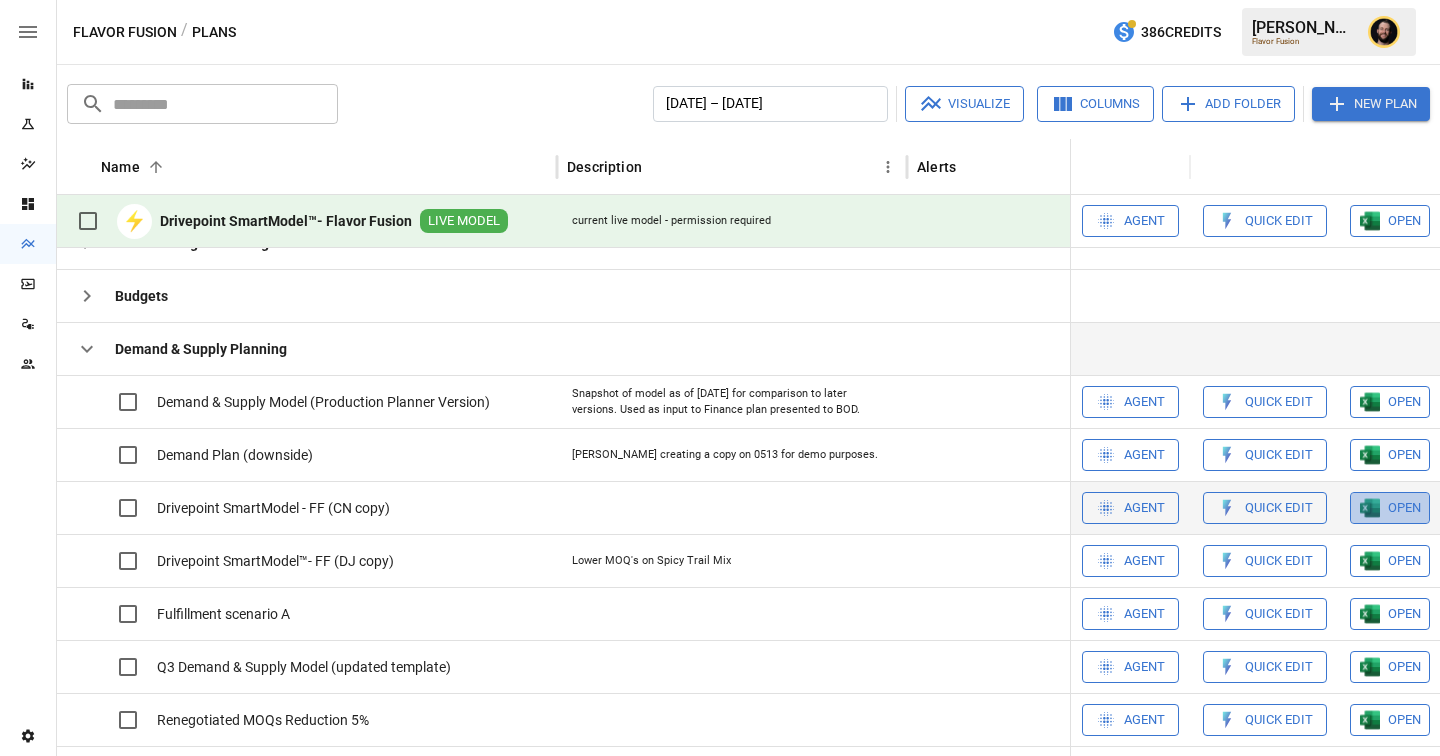 click on "OPEN" at bounding box center (1390, 402) 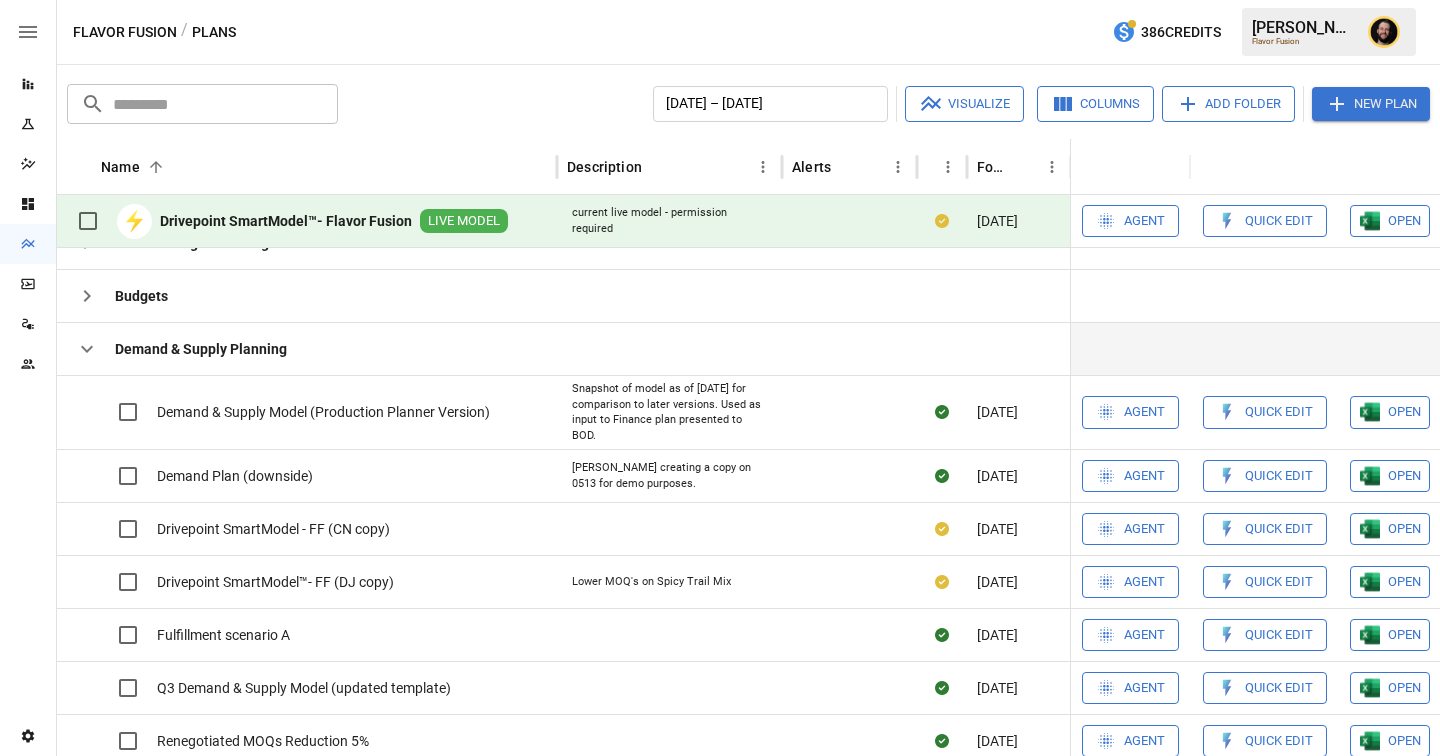 click 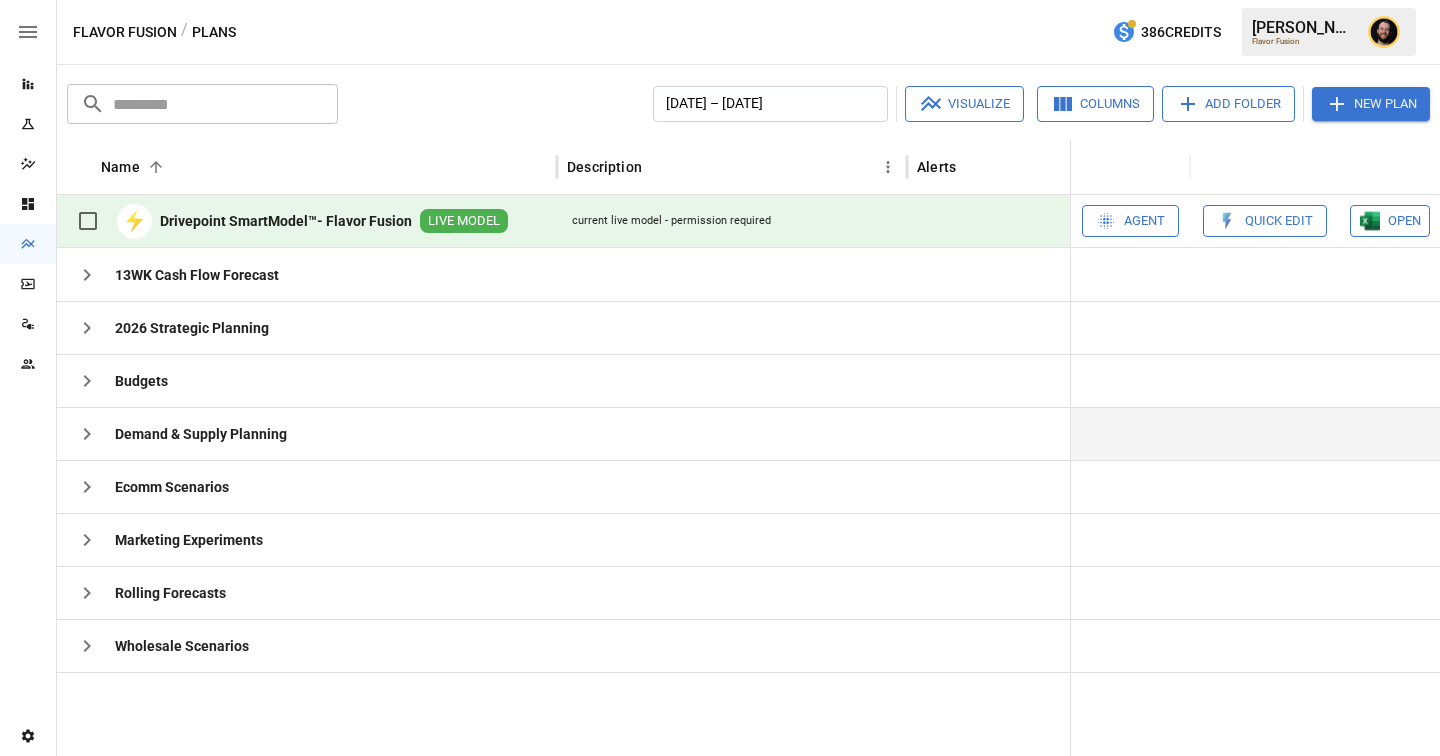 scroll, scrollTop: 0, scrollLeft: 0, axis: both 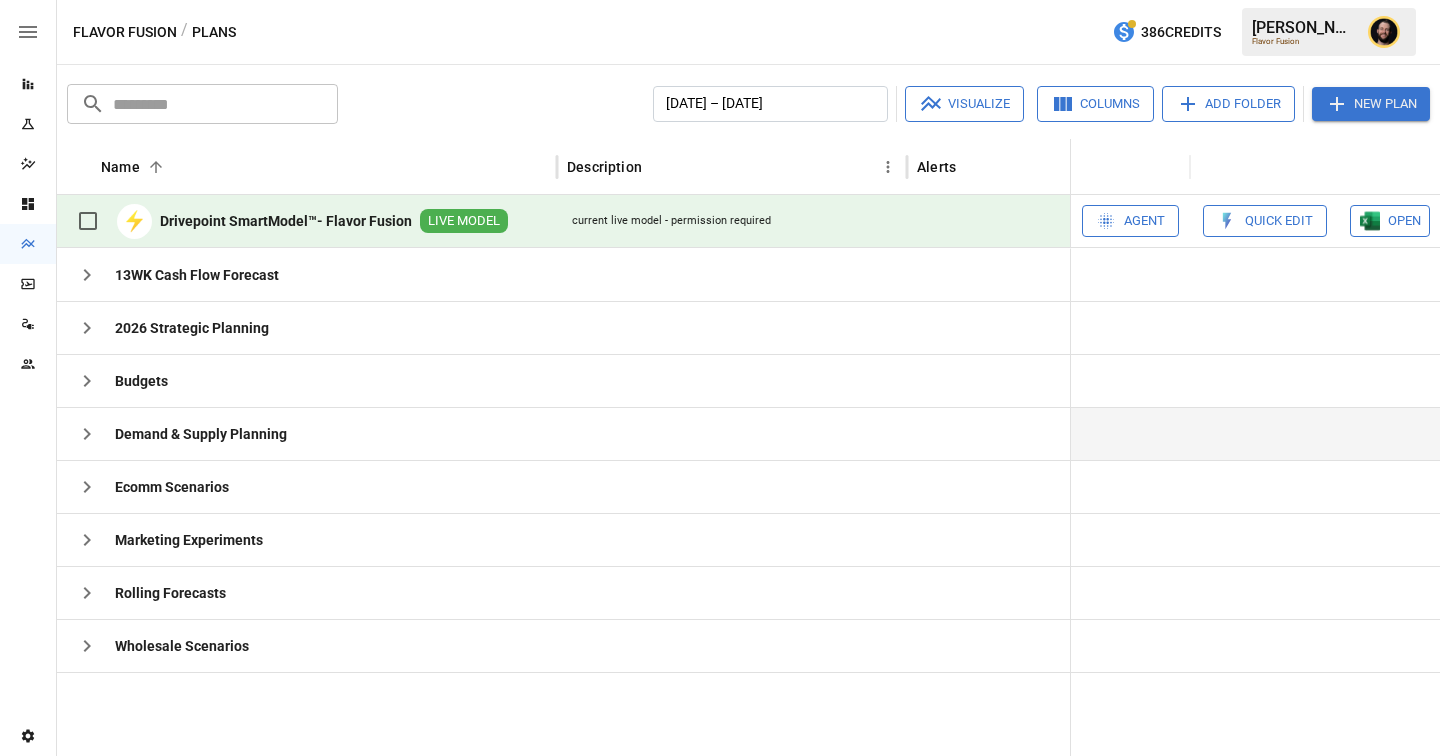 click on "Agent" at bounding box center (1130, 221) 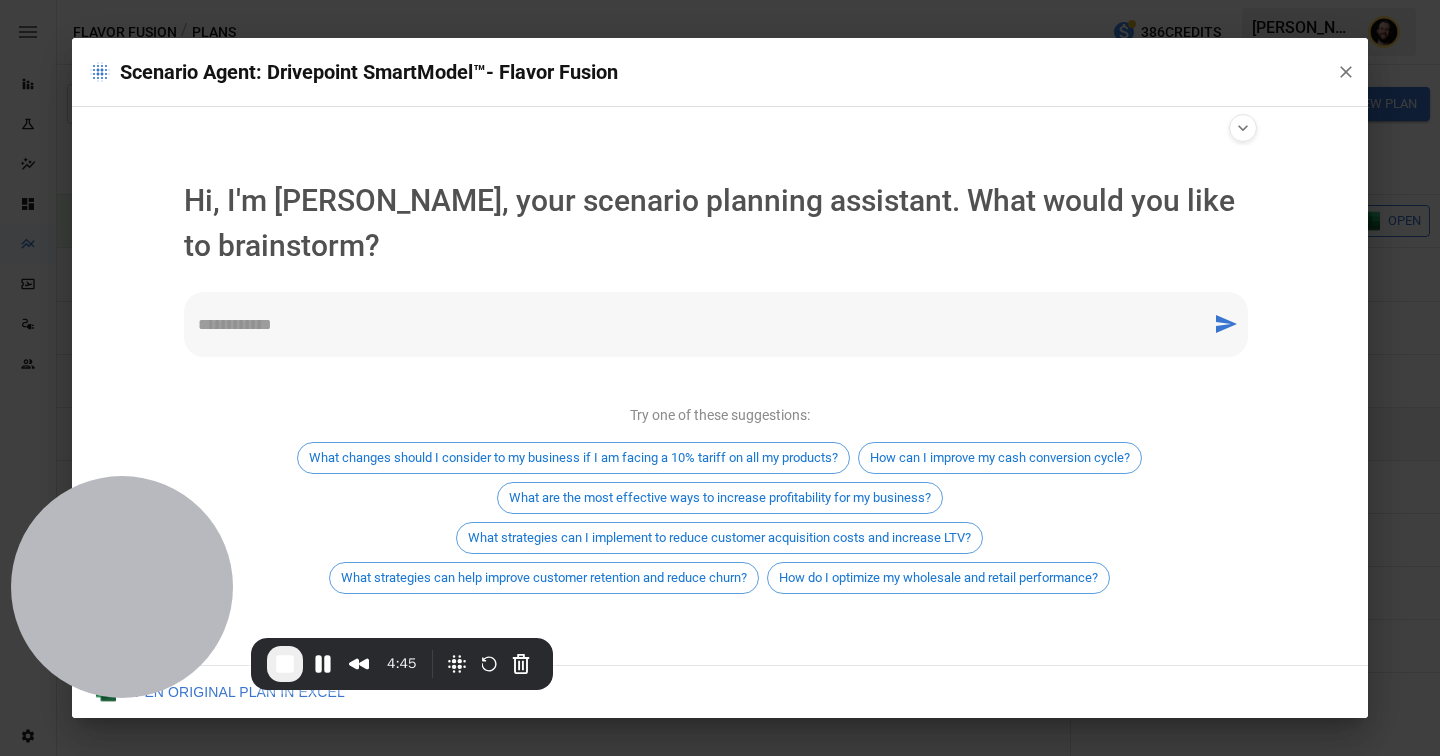 click at bounding box center (698, 324) 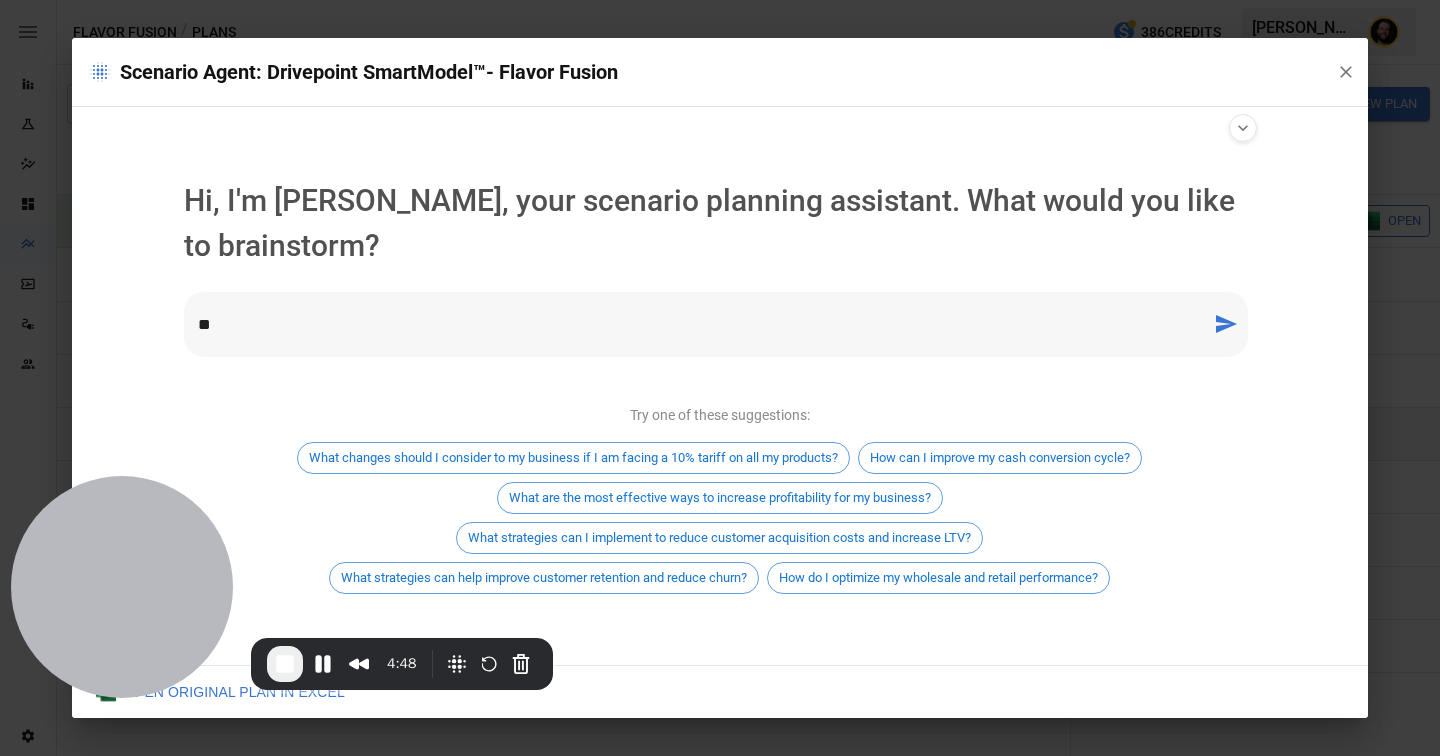 type on "*" 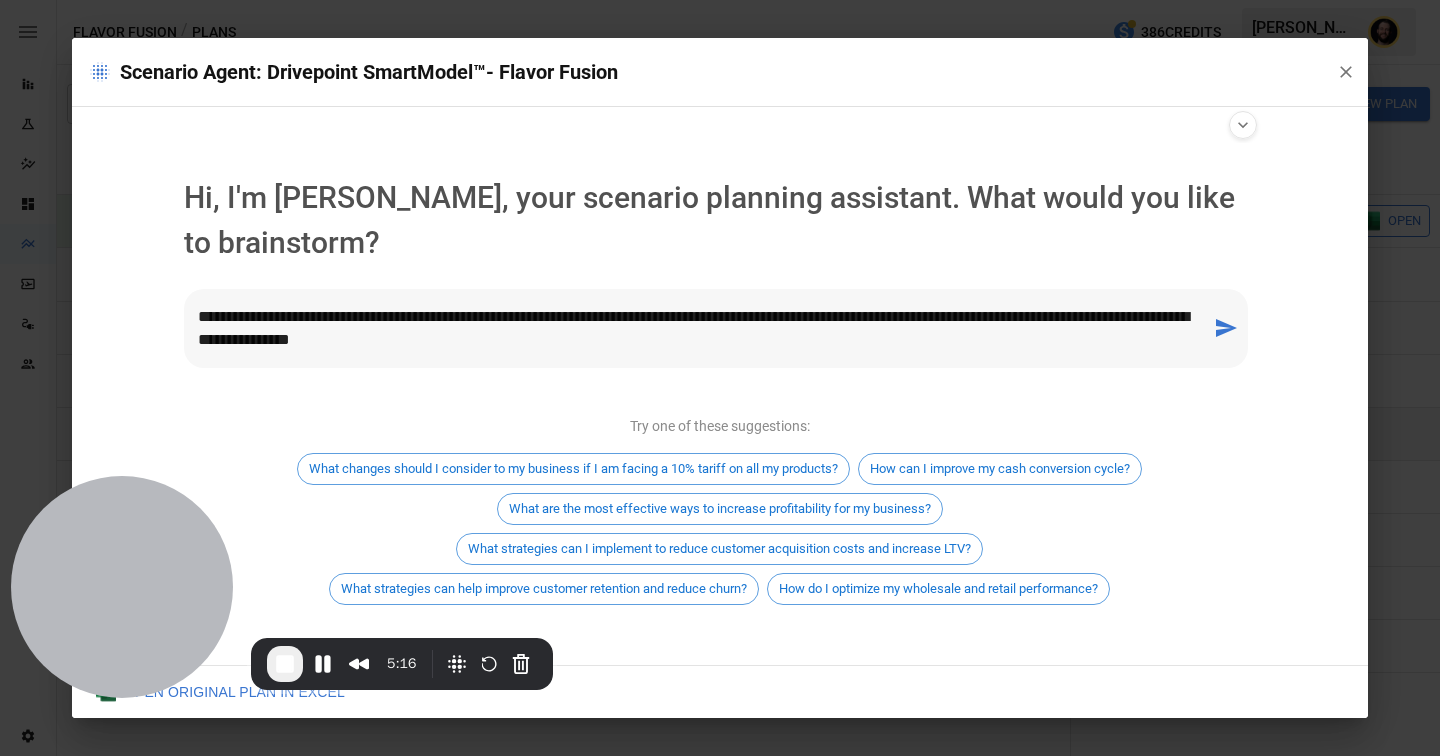type on "**********" 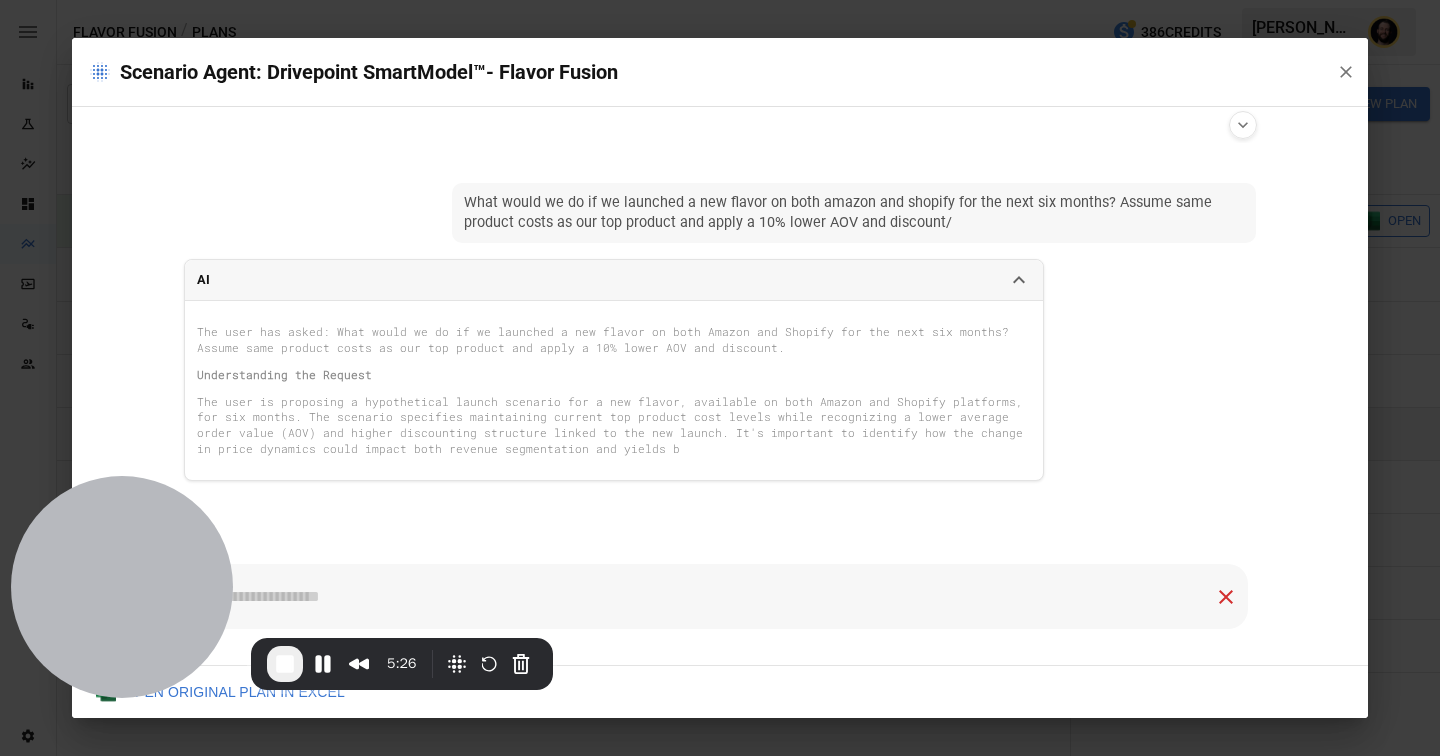 scroll, scrollTop: 11, scrollLeft: 0, axis: vertical 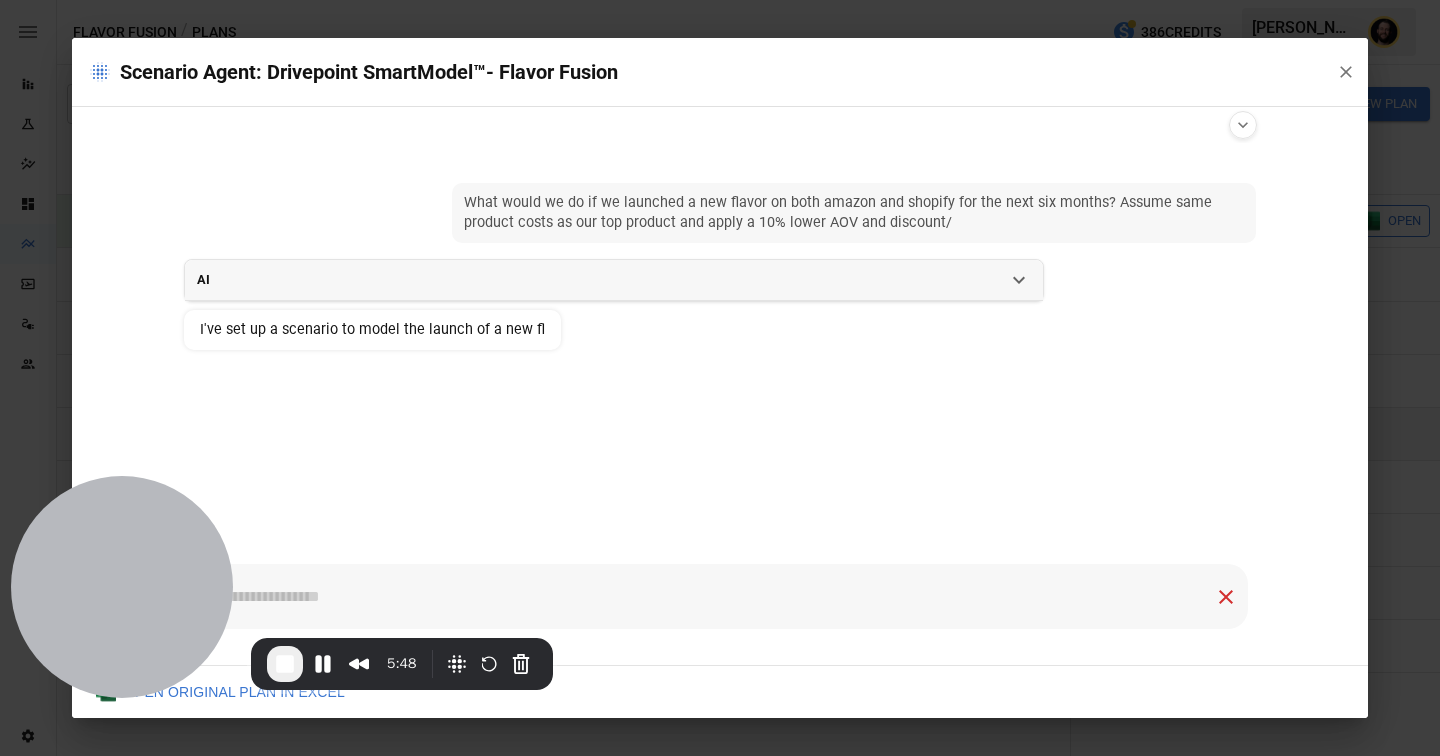 click on "I've set up a scenario to model the launch of a new fl" at bounding box center (372, 330) 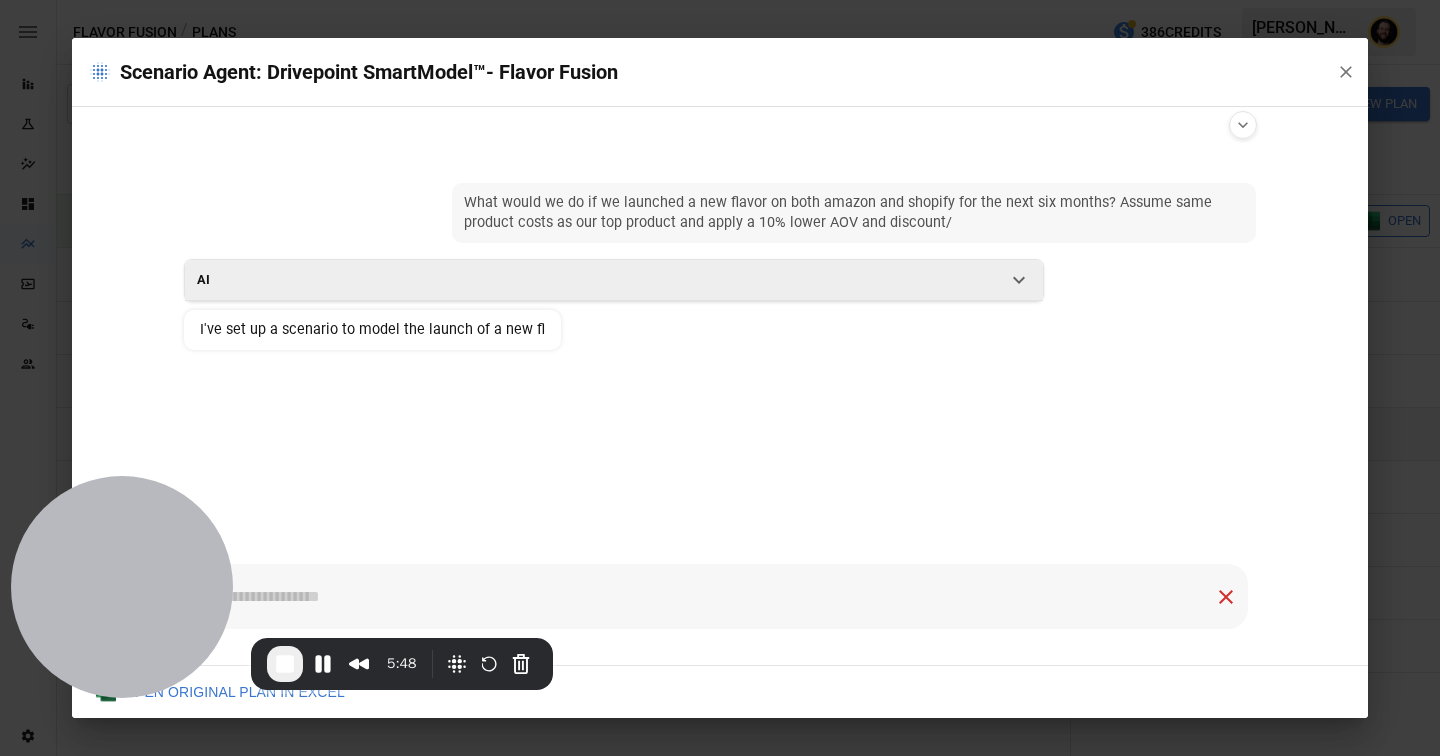 click on "AI" at bounding box center (614, 280) 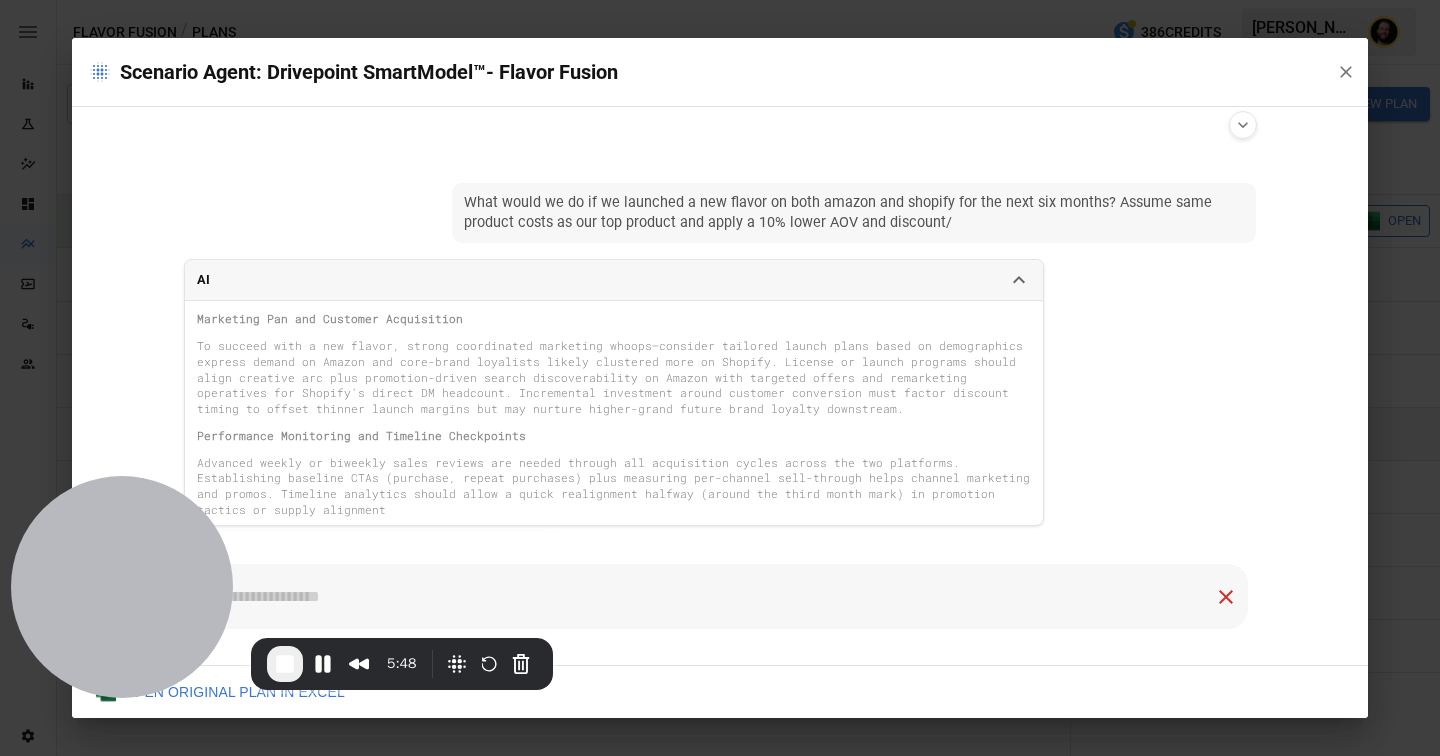 click on "I've set up a scenario to model the launch of a new fl" at bounding box center (372, 554) 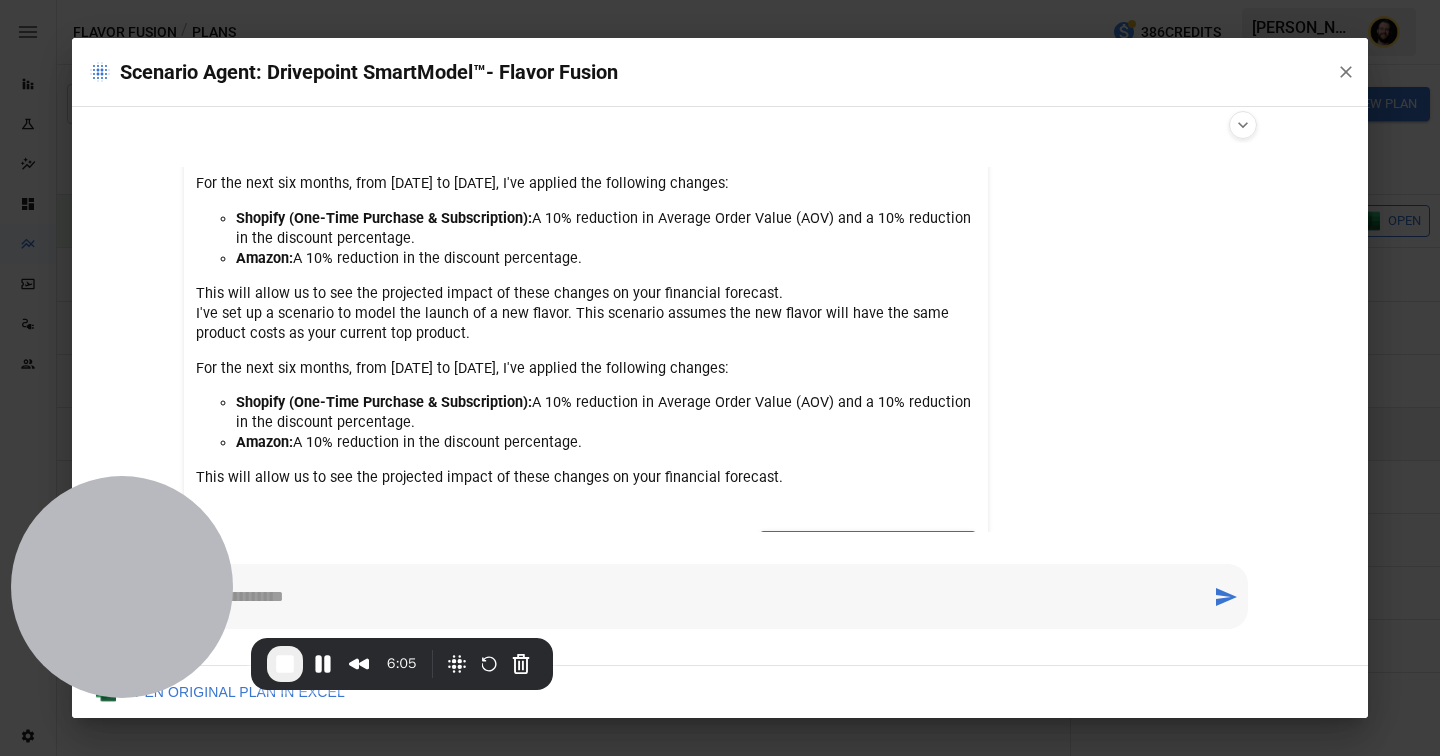 scroll, scrollTop: 292, scrollLeft: 0, axis: vertical 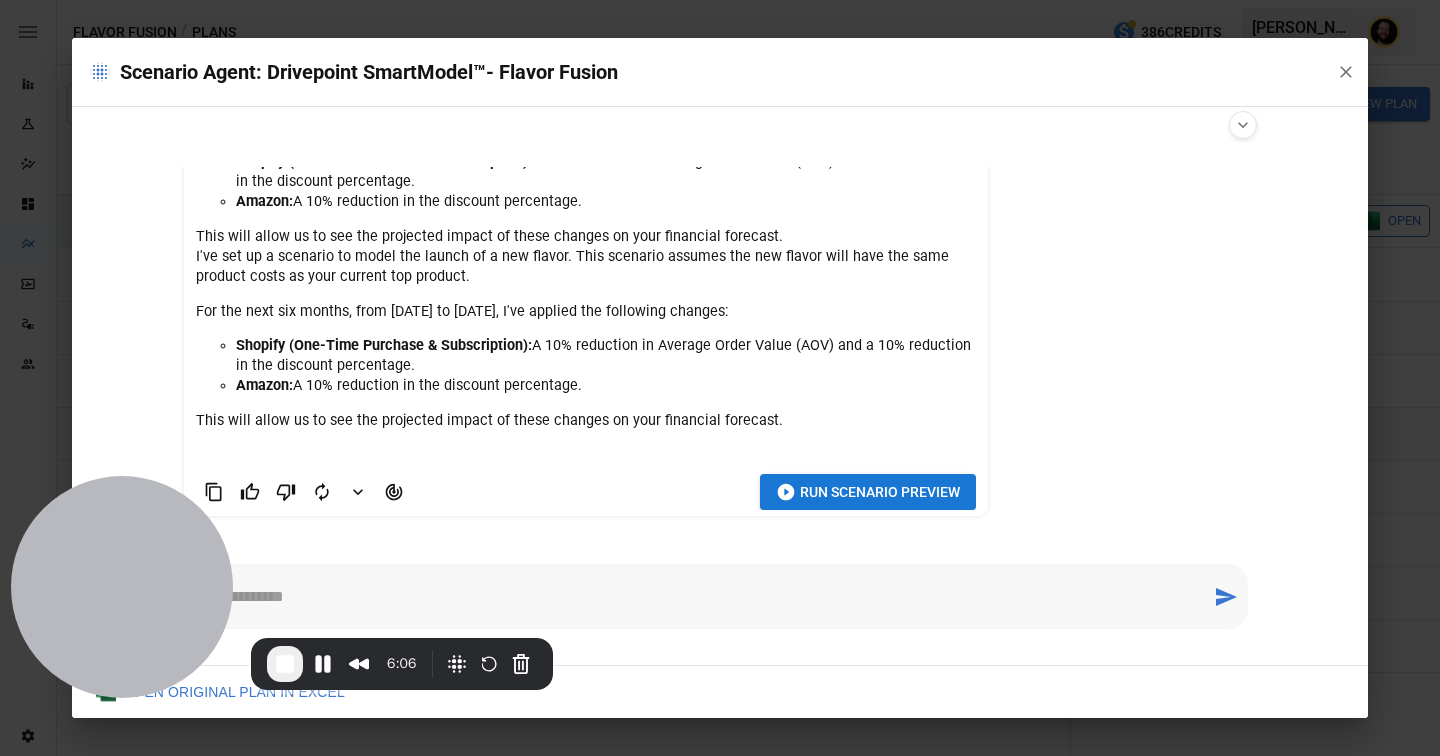 click on "Run Scenario Preview" at bounding box center [880, 492] 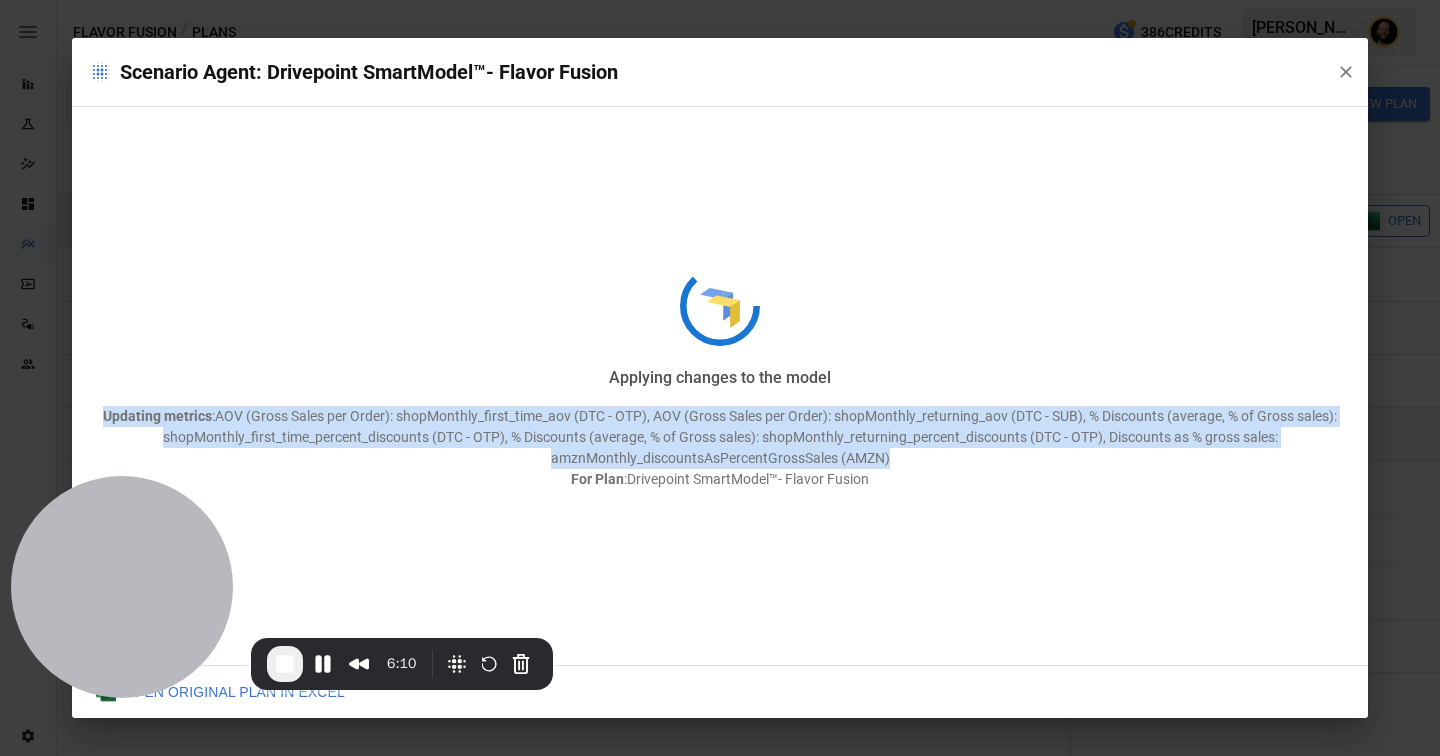 drag, startPoint x: 892, startPoint y: 463, endPoint x: 317, endPoint y: 403, distance: 578.12195 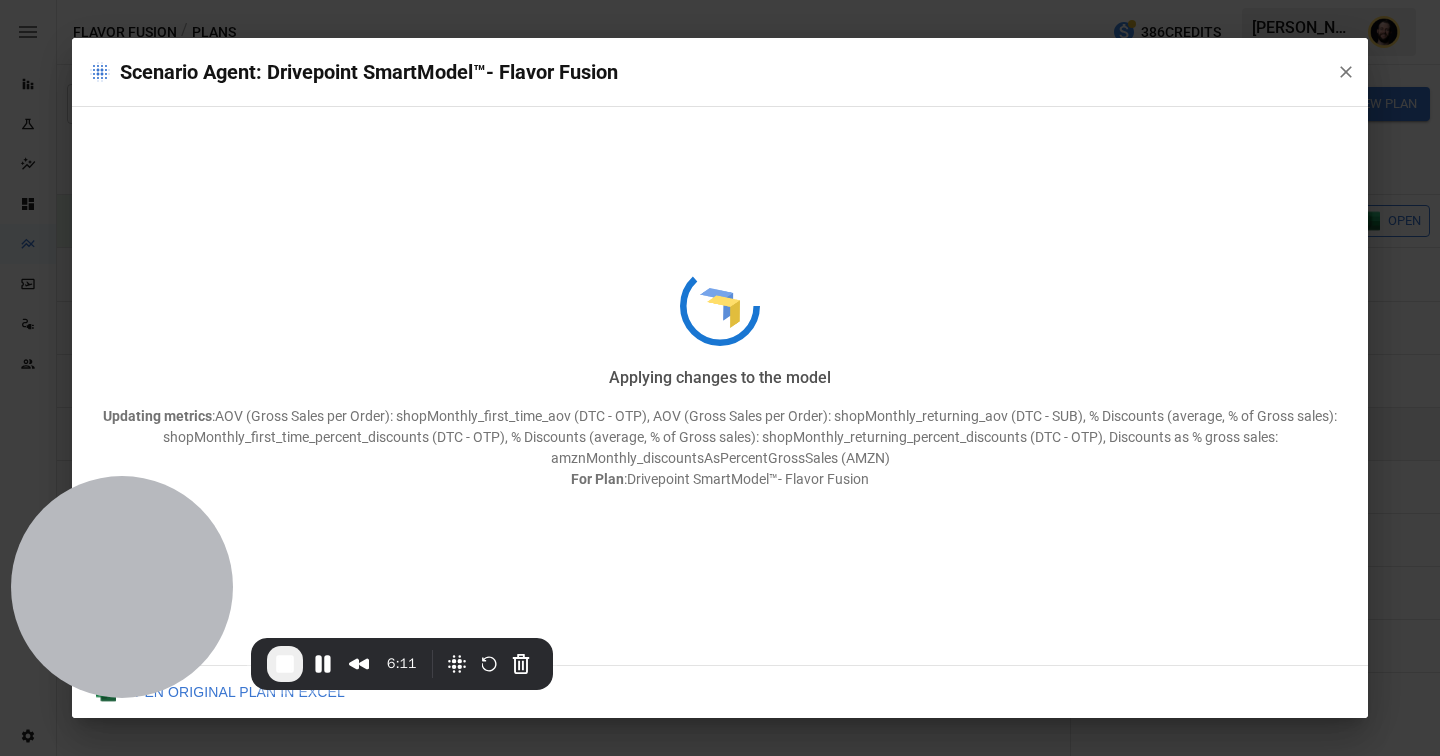 click on "Applying changes to the model Updating metrics :  AOV (Gross Sales per Order): shopMonthly_first_time_aov (DTC - OTP), AOV (Gross Sales per Order): shopMonthly_returning_aov (DTC - SUB), % Discounts (average, % of Gross sales): shopMonthly_first_time_percent_discounts (DTC - OTP), % Discounts (average, % of Gross sales): shopMonthly_returning_percent_discounts (DTC - OTP), Discounts as % gross sales: amznMonthly_discountsAsPercentGrossSales (AMZN) For Plan :  Drivepoint SmartModel™- Flavor Fusion" at bounding box center (720, 428) 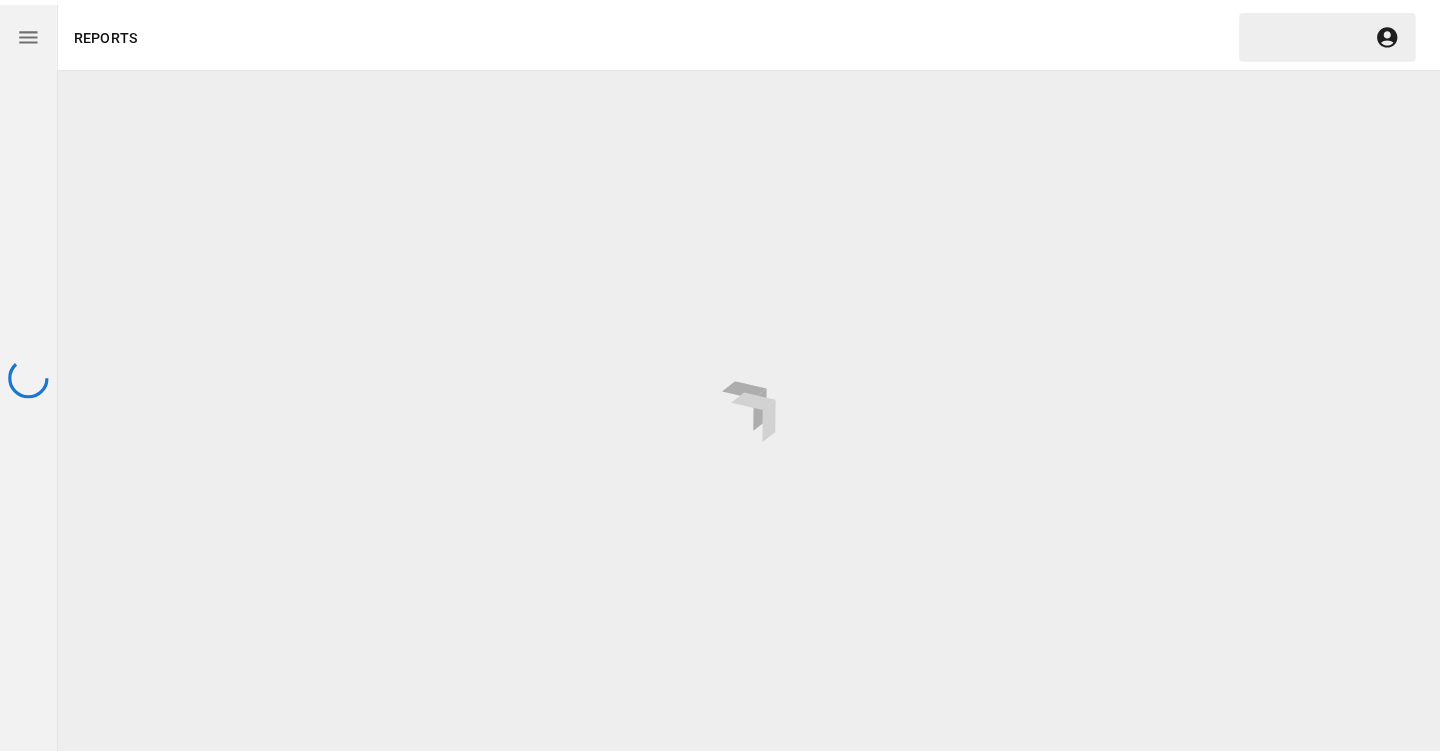 scroll, scrollTop: 0, scrollLeft: 0, axis: both 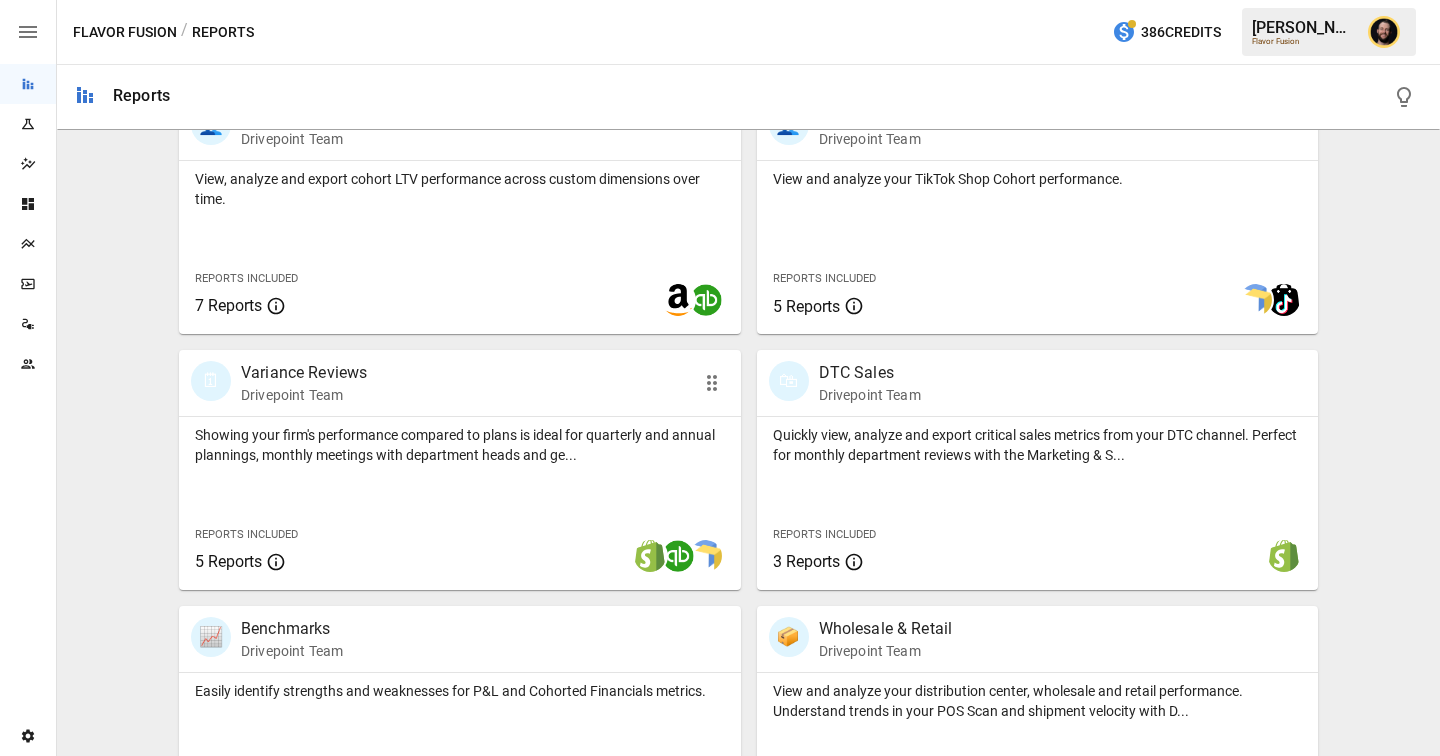 click on "Showing your firm's performance compared to plans is ideal for quarterly and annual plannings, monthly meetings with department heads and ge..." at bounding box center [460, 441] 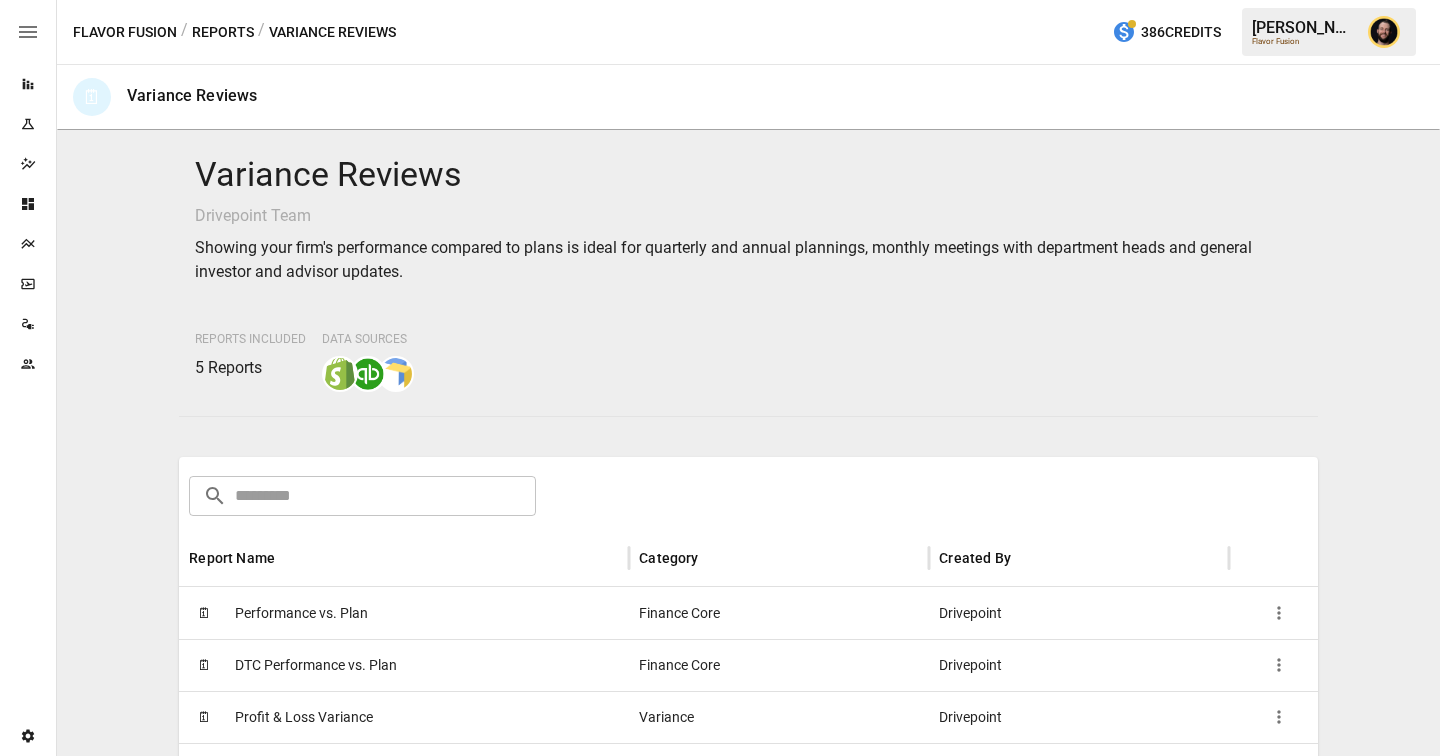 click on "Performance vs. Plan" at bounding box center (301, 613) 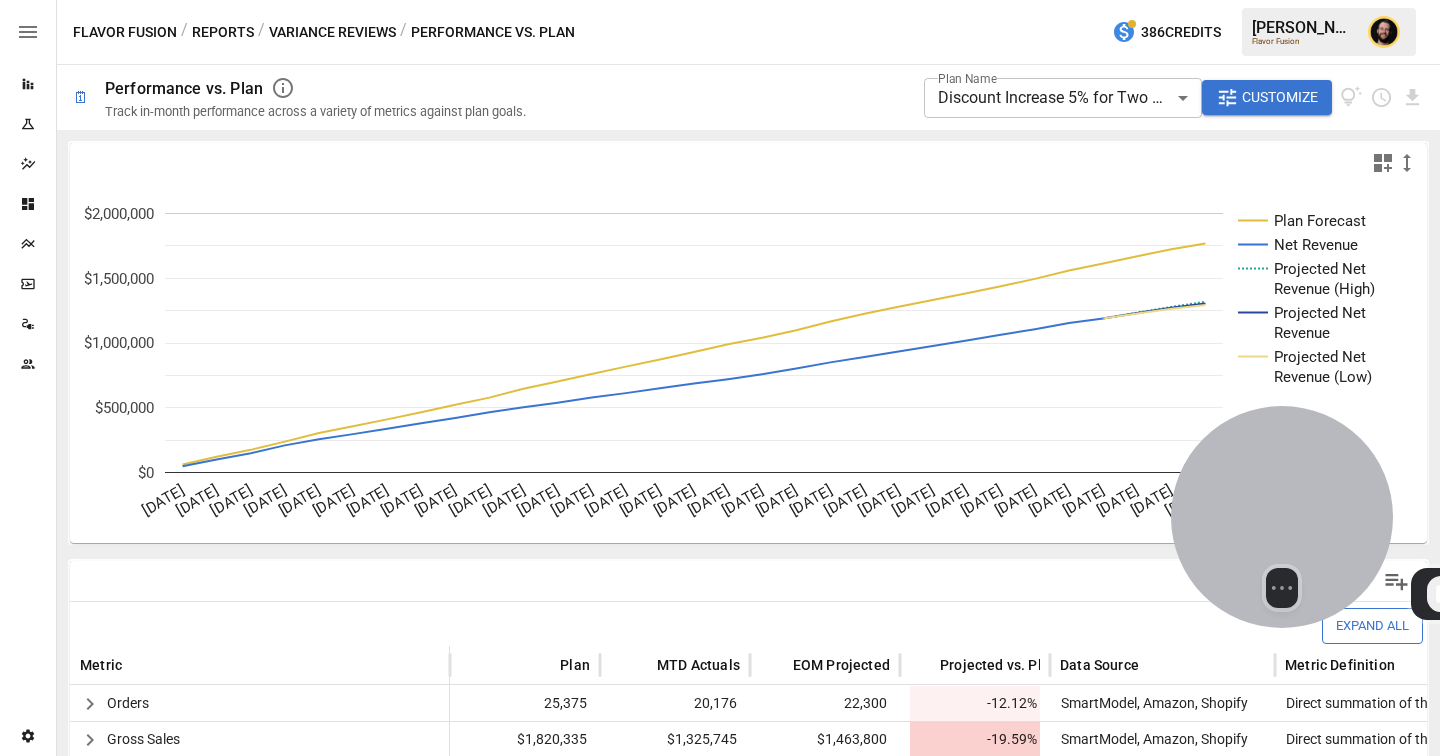 drag, startPoint x: 192, startPoint y: 564, endPoint x: 1312, endPoint y: 516, distance: 1121.0281 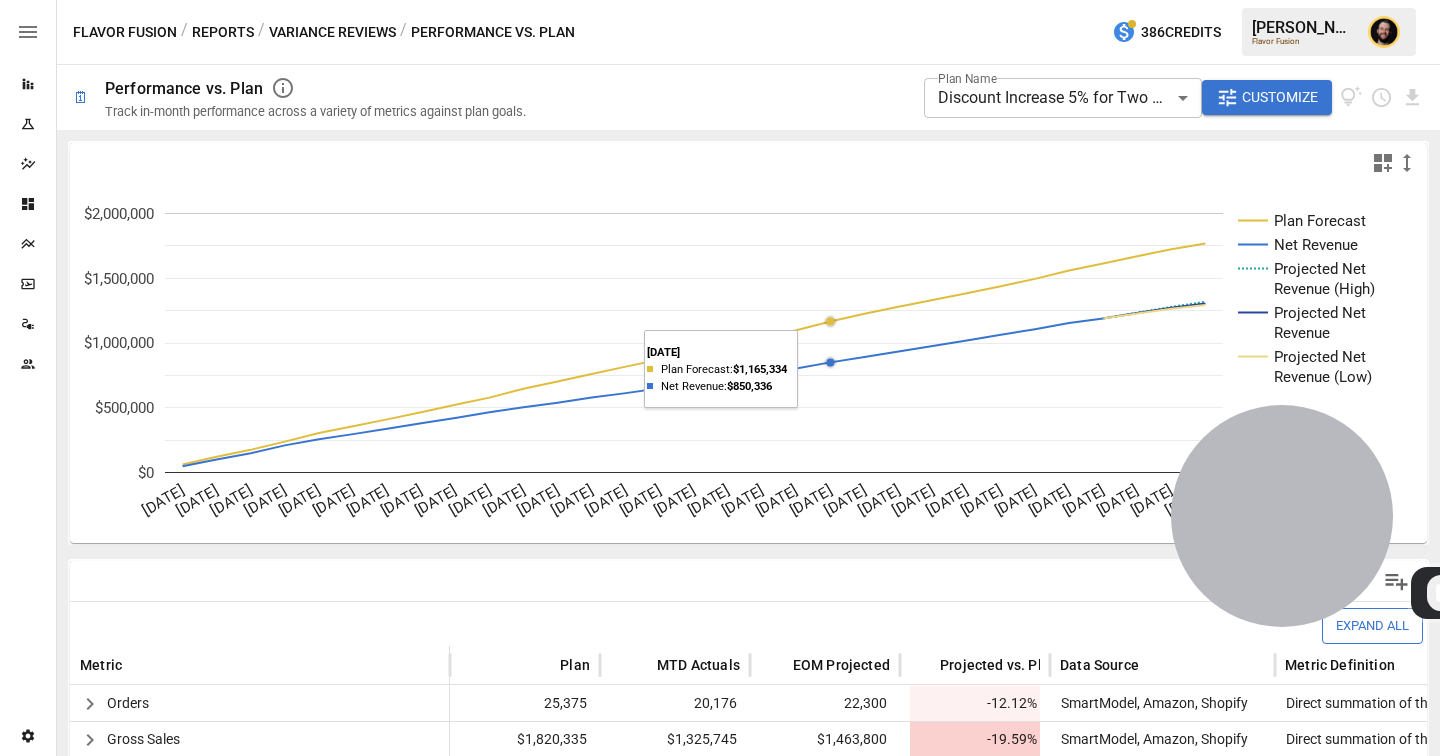 scroll, scrollTop: 469, scrollLeft: 0, axis: vertical 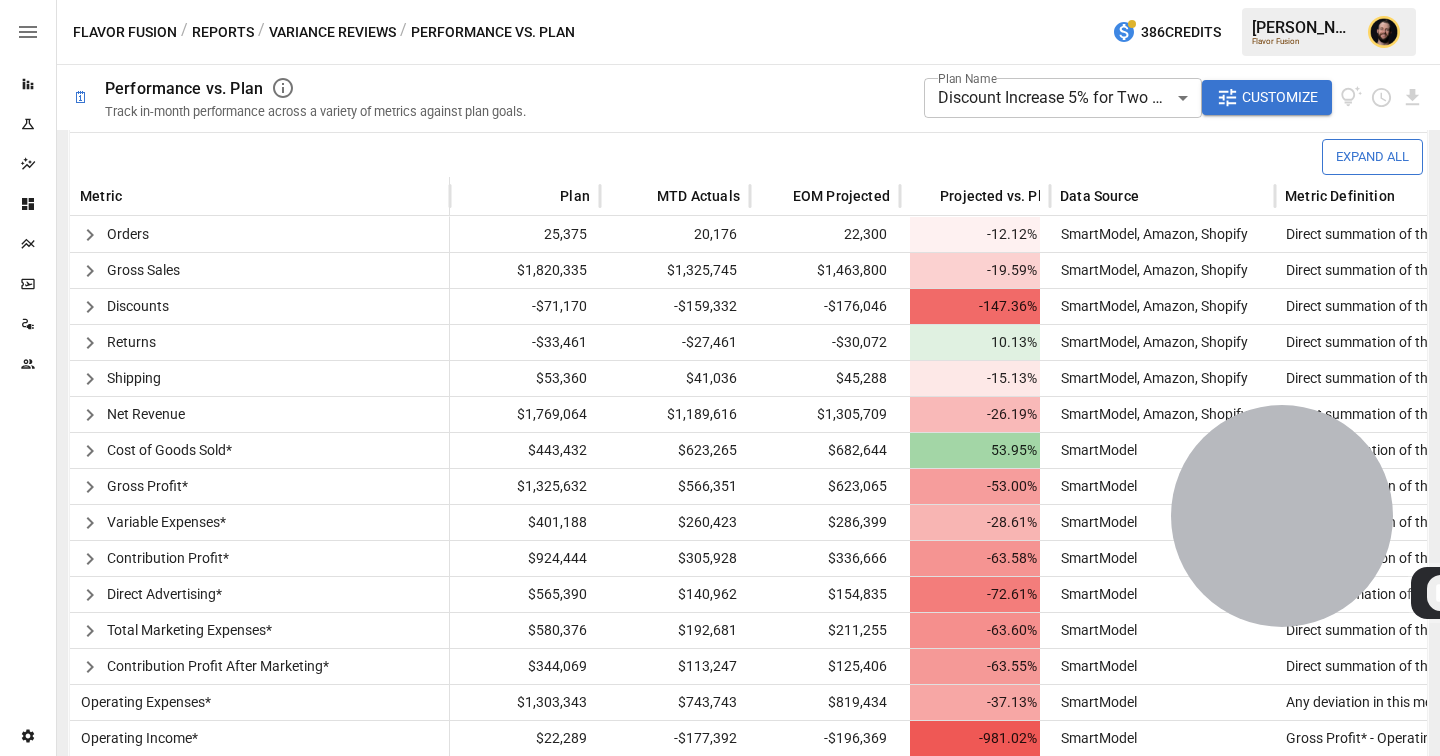 click on "**********" at bounding box center (1059, 97) 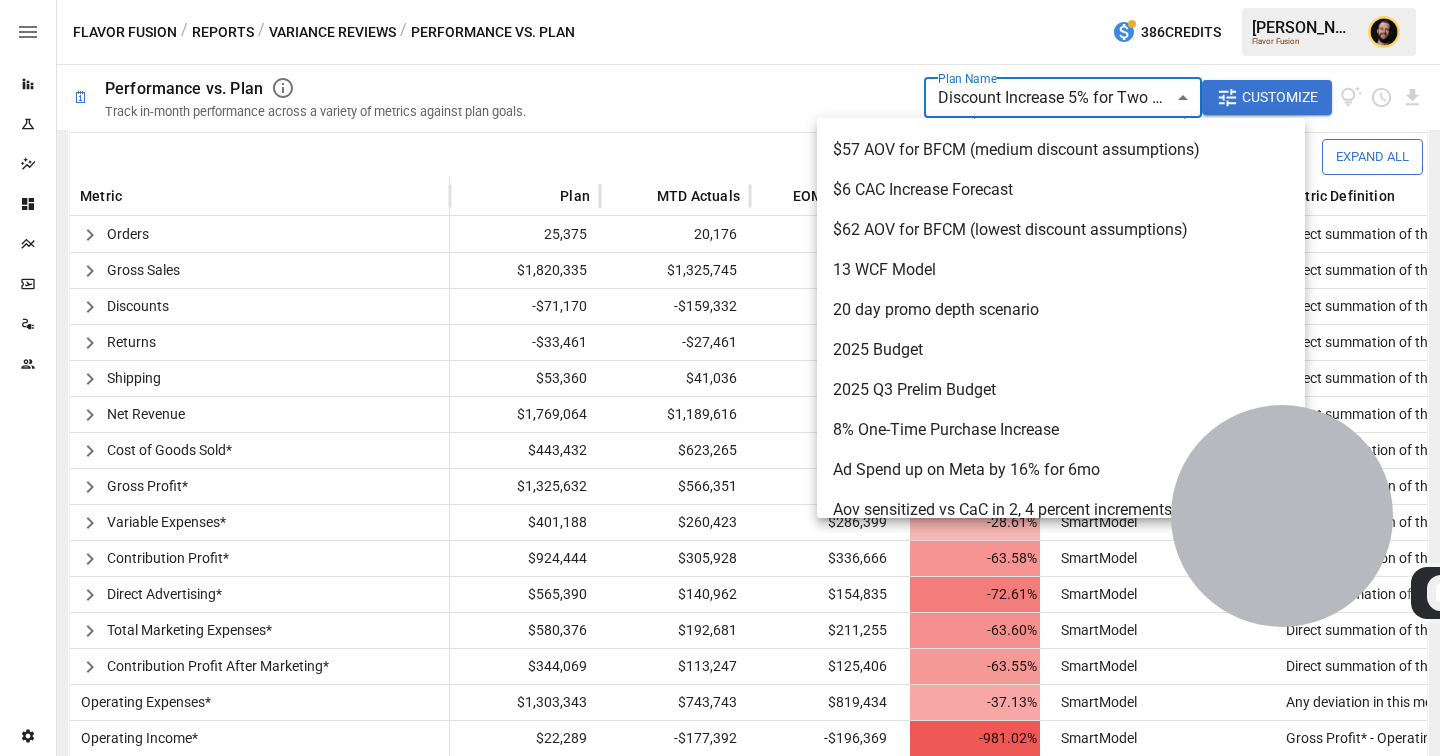 scroll, scrollTop: 0, scrollLeft: 0, axis: both 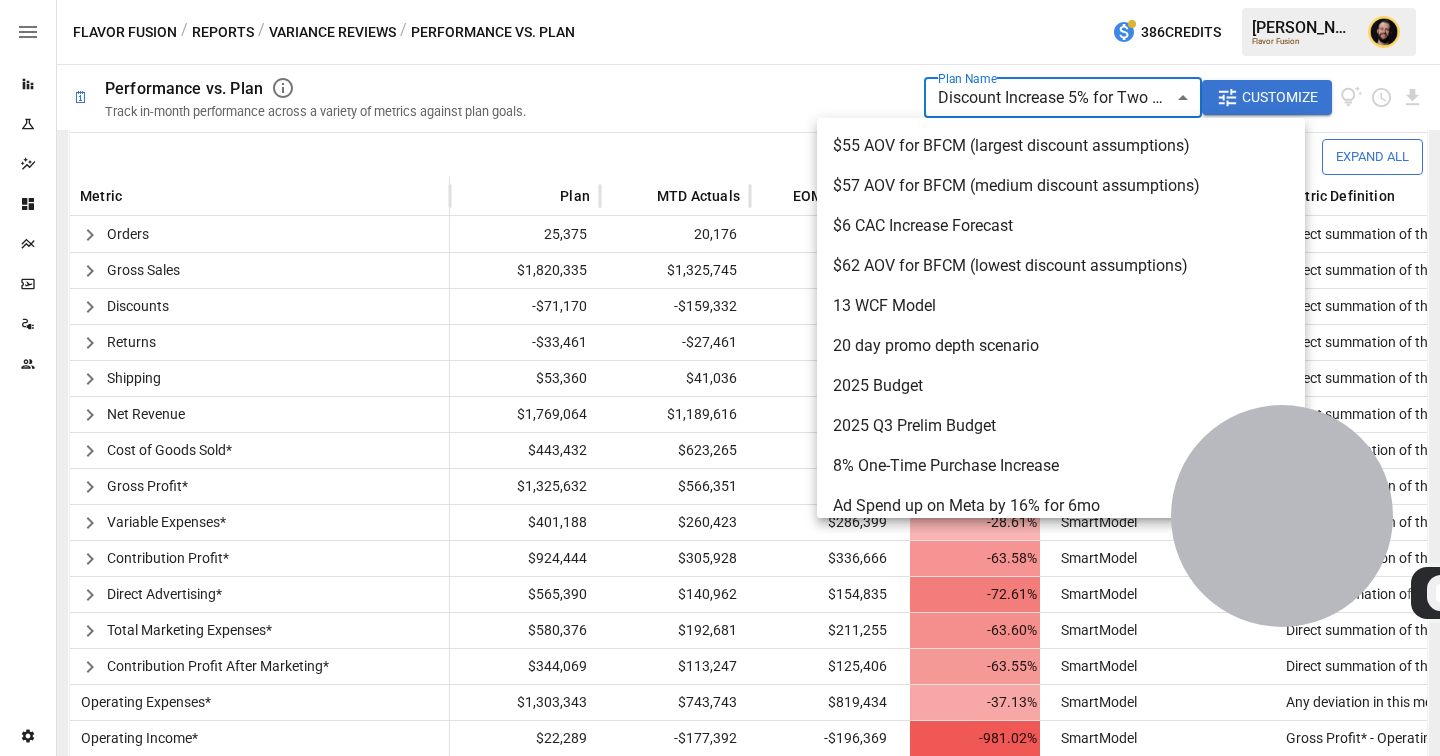 click at bounding box center (720, 378) 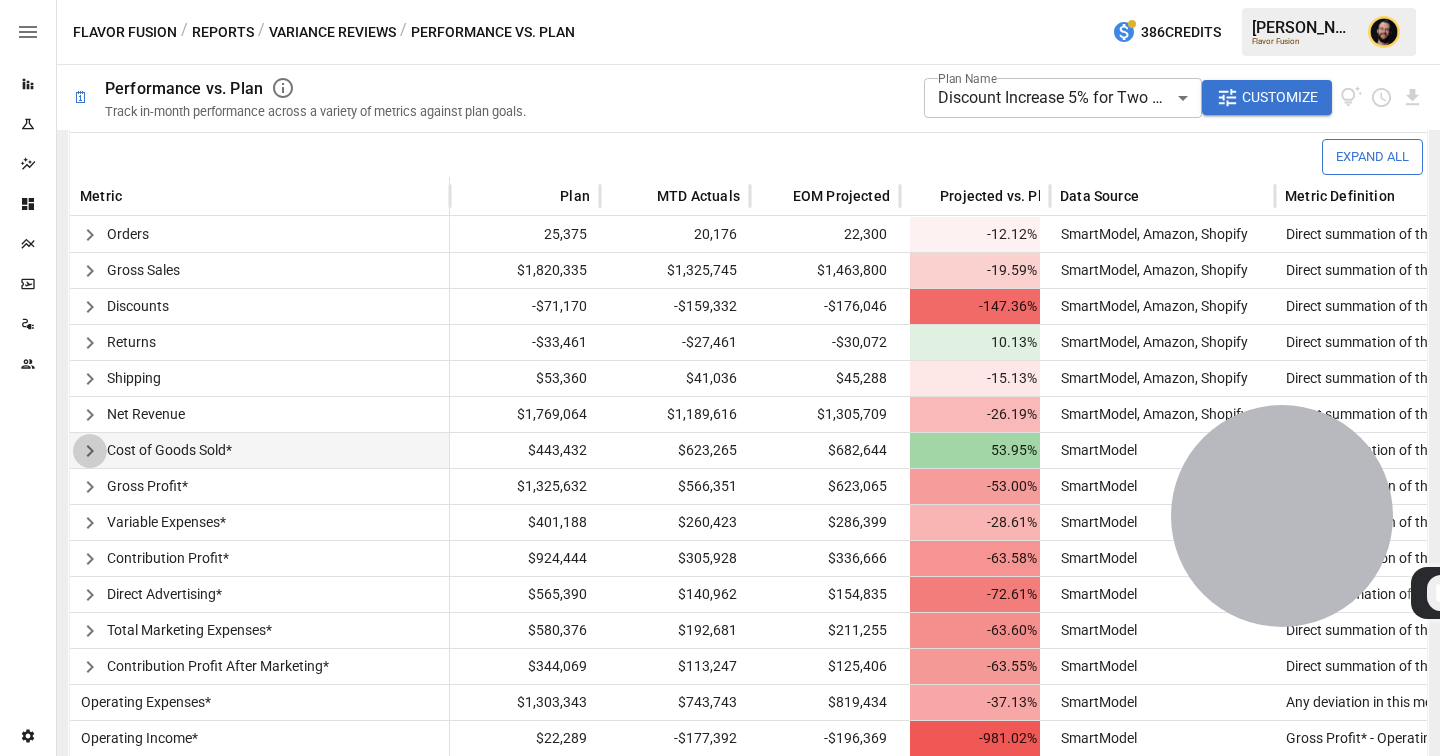click 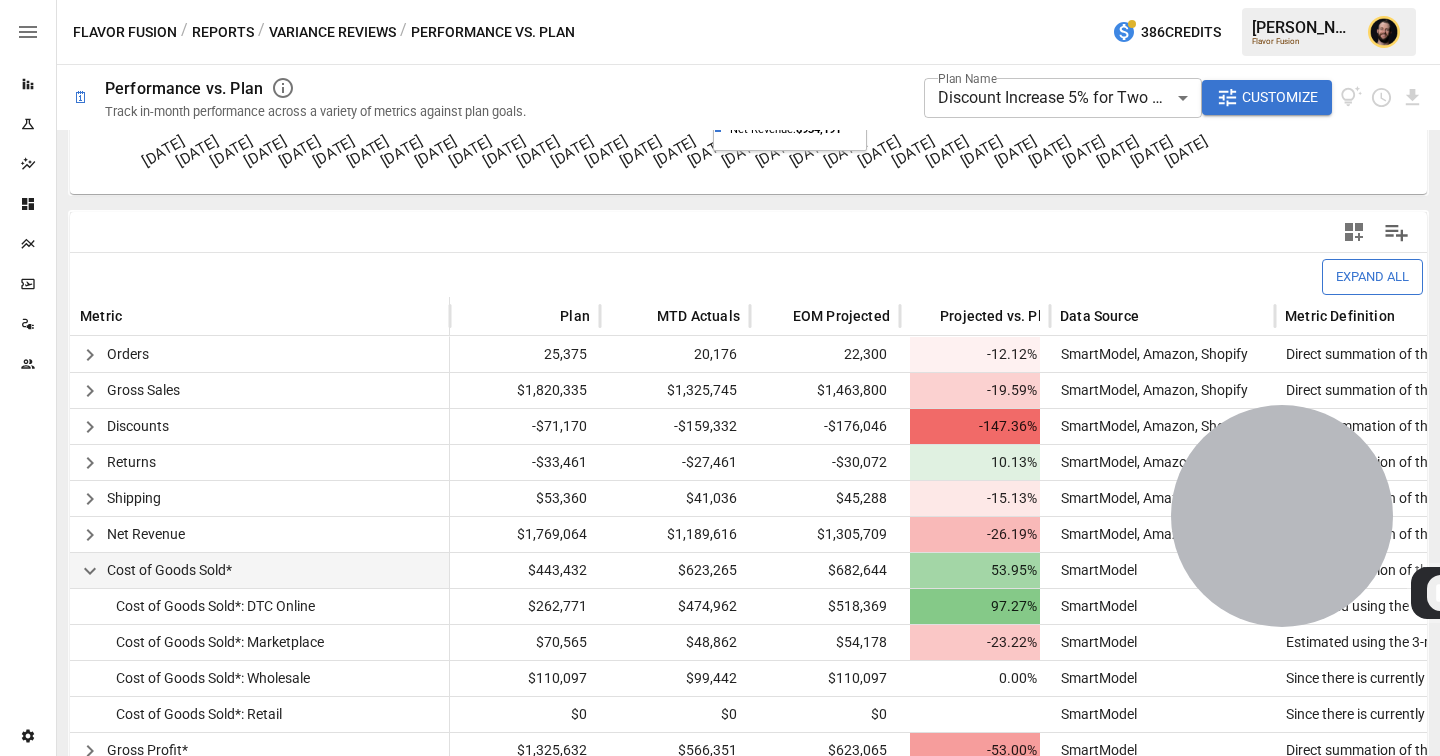 scroll, scrollTop: 612, scrollLeft: 0, axis: vertical 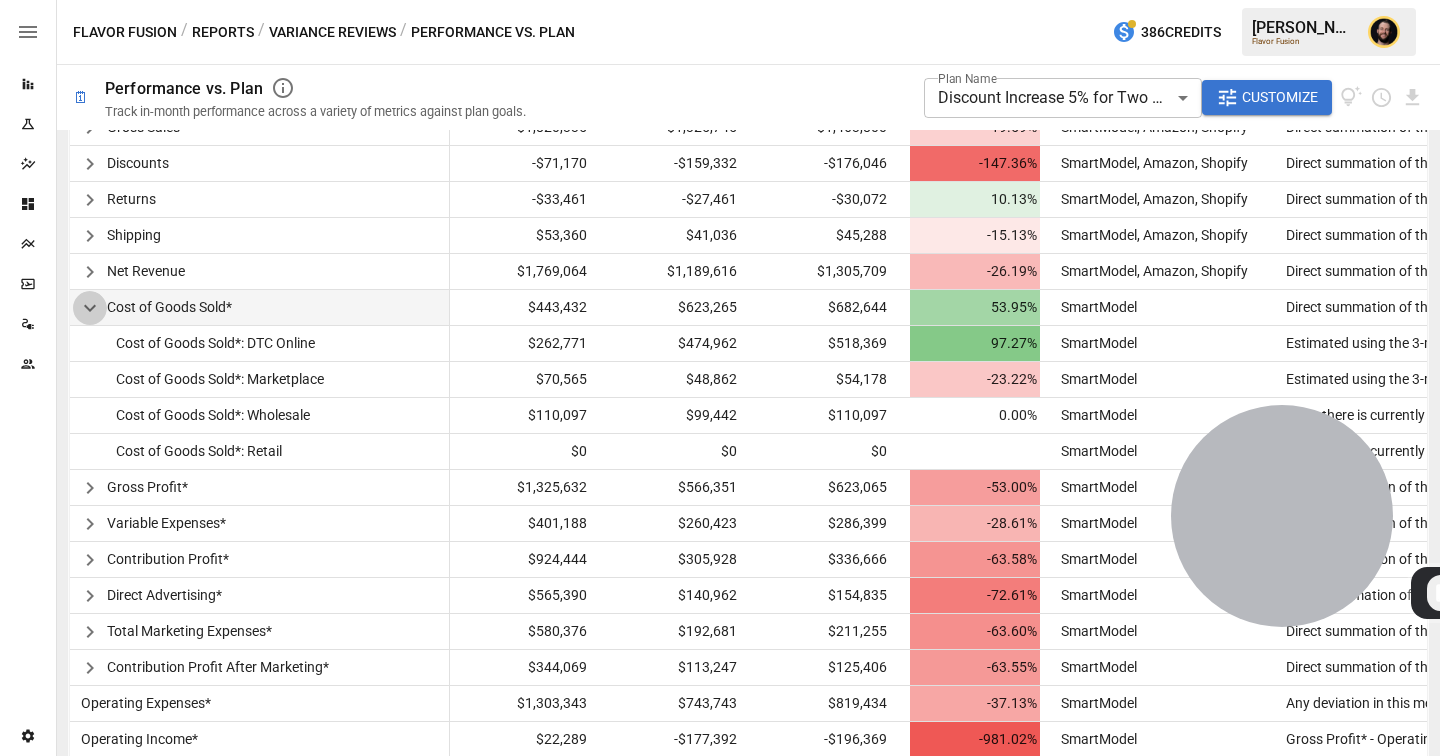 click 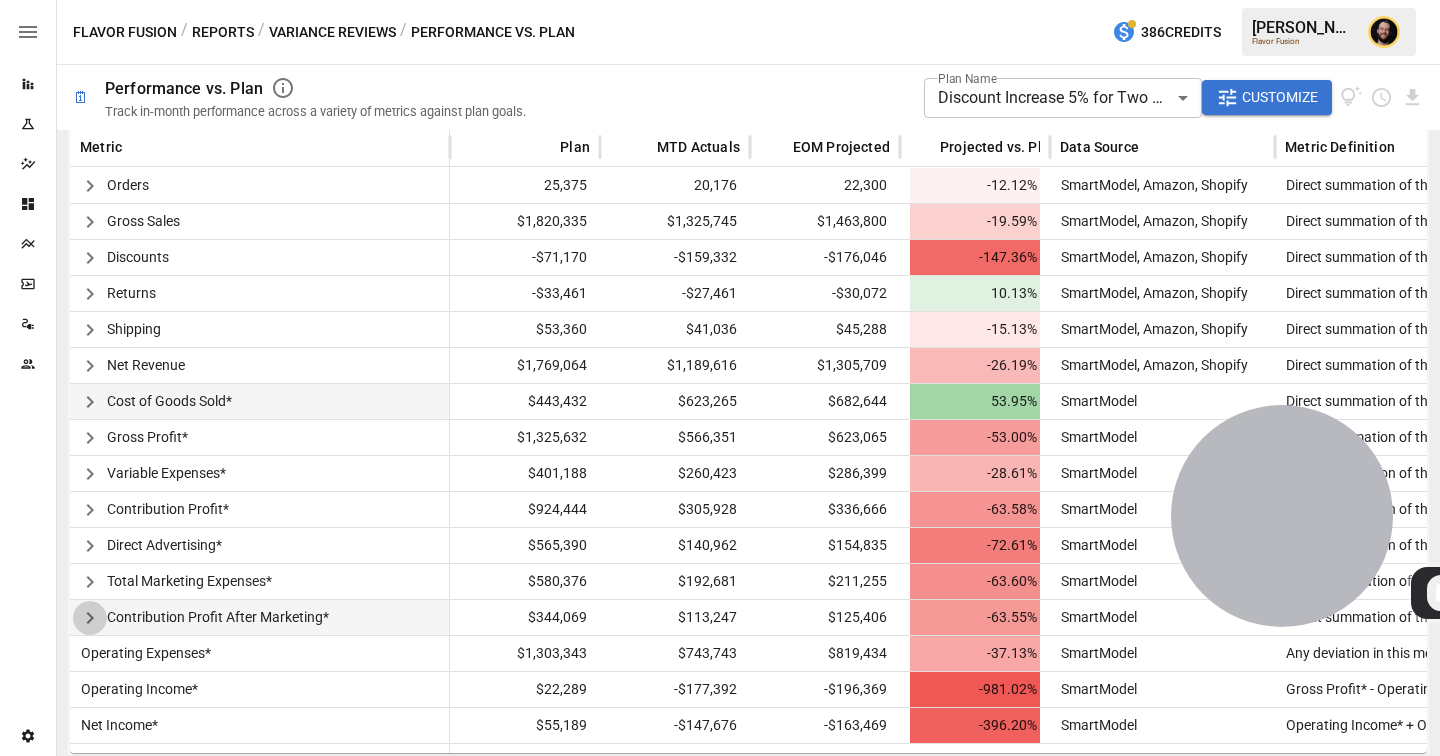 click 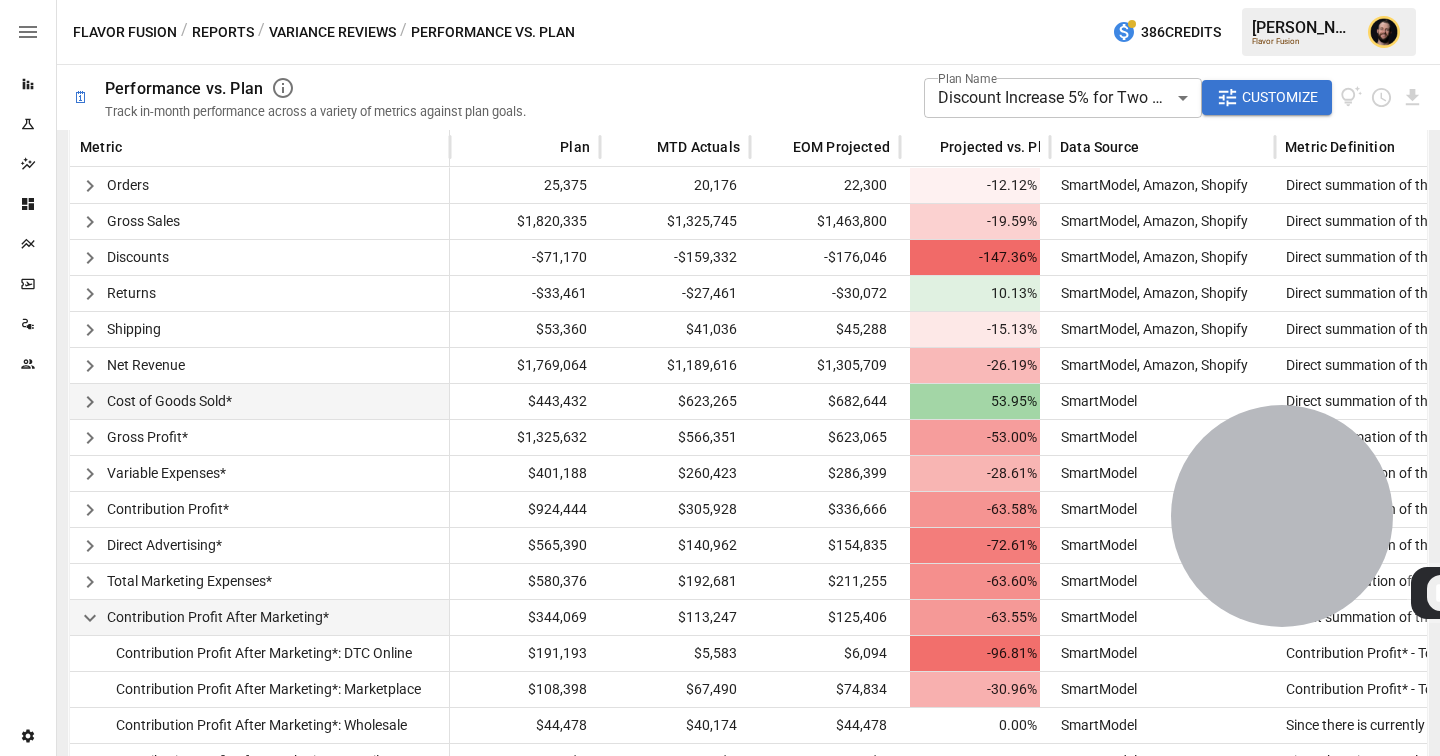 click 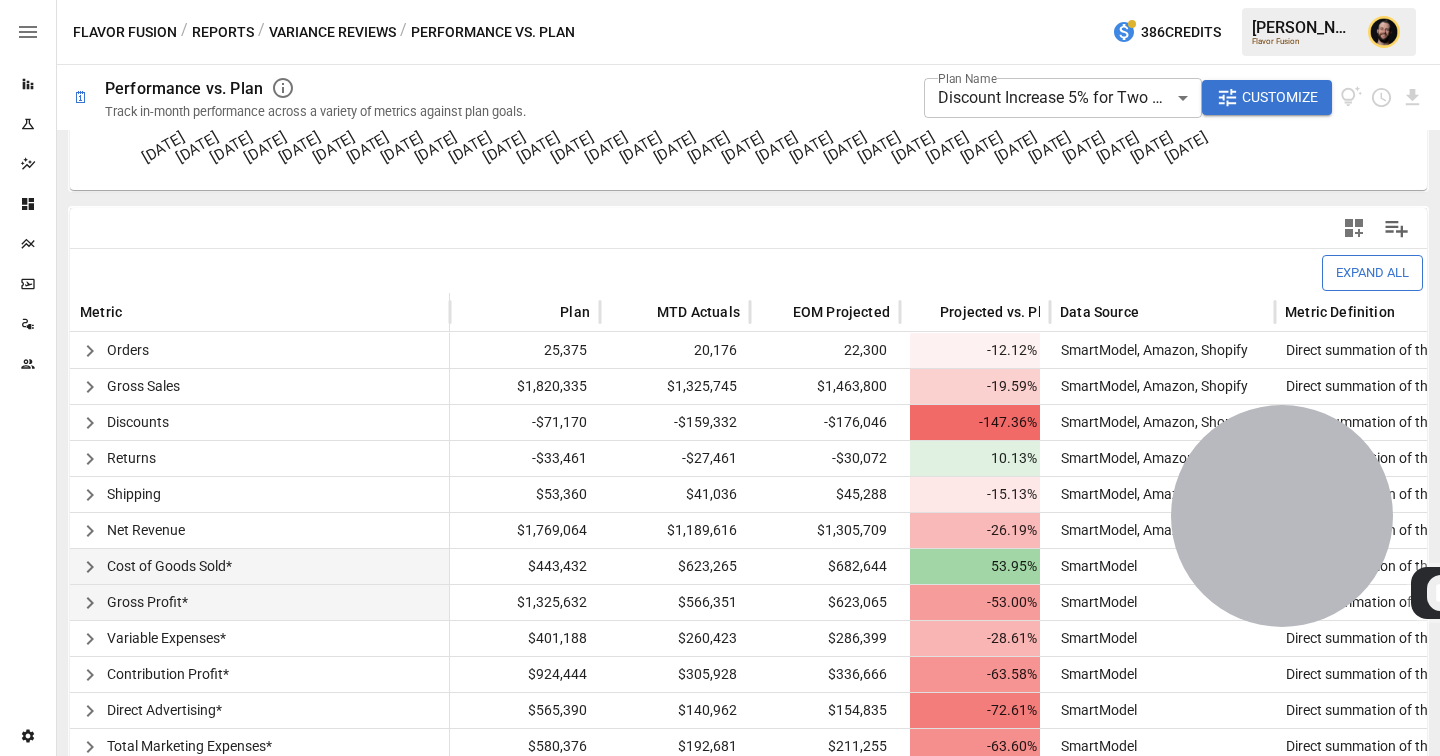 scroll, scrollTop: 0, scrollLeft: 0, axis: both 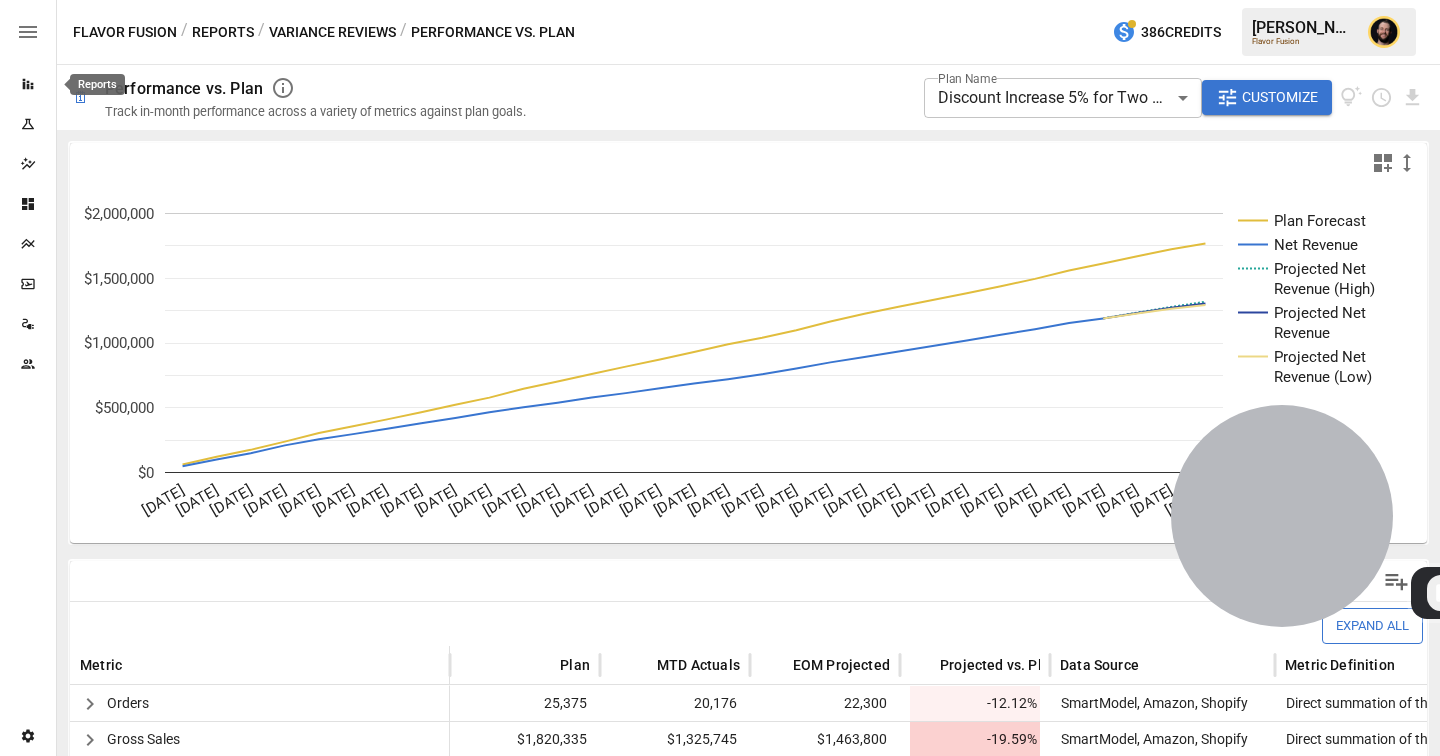click 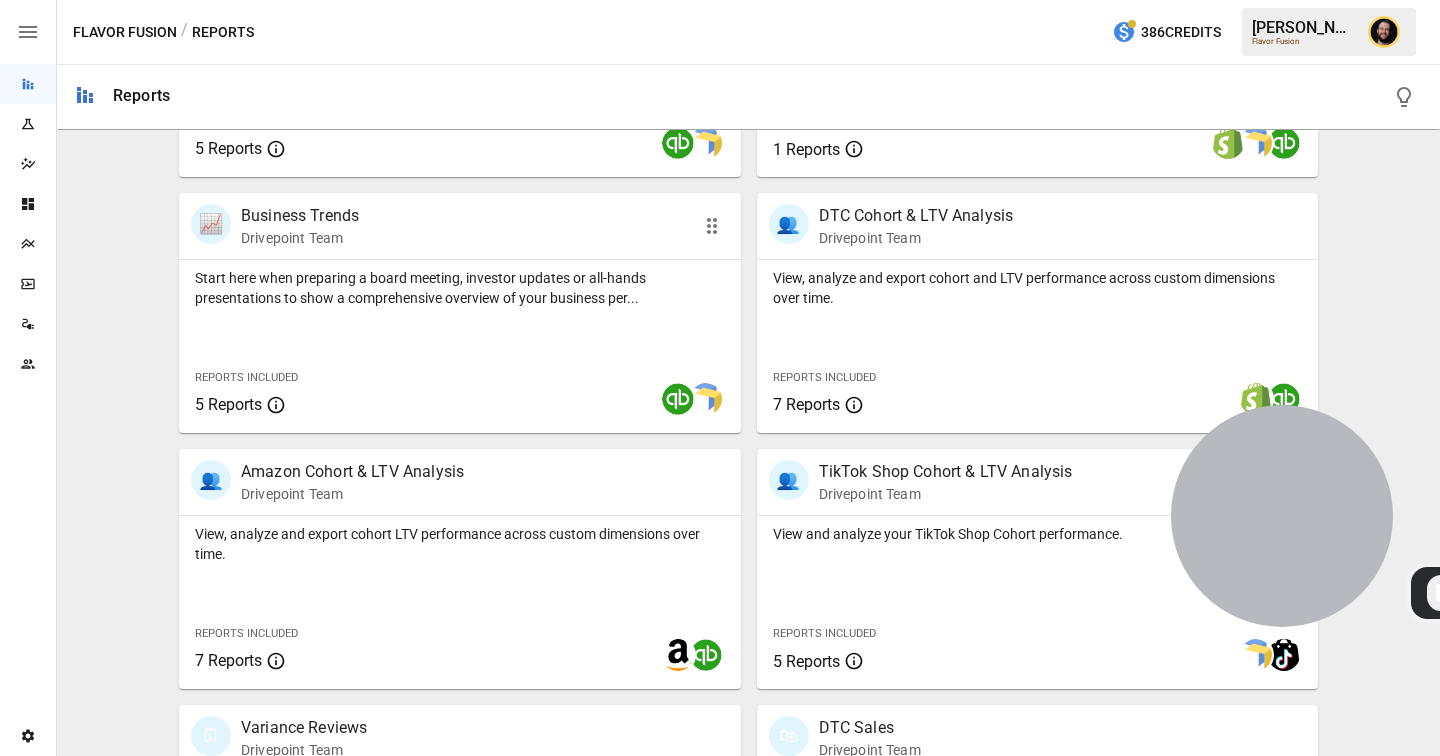 scroll, scrollTop: 586, scrollLeft: 0, axis: vertical 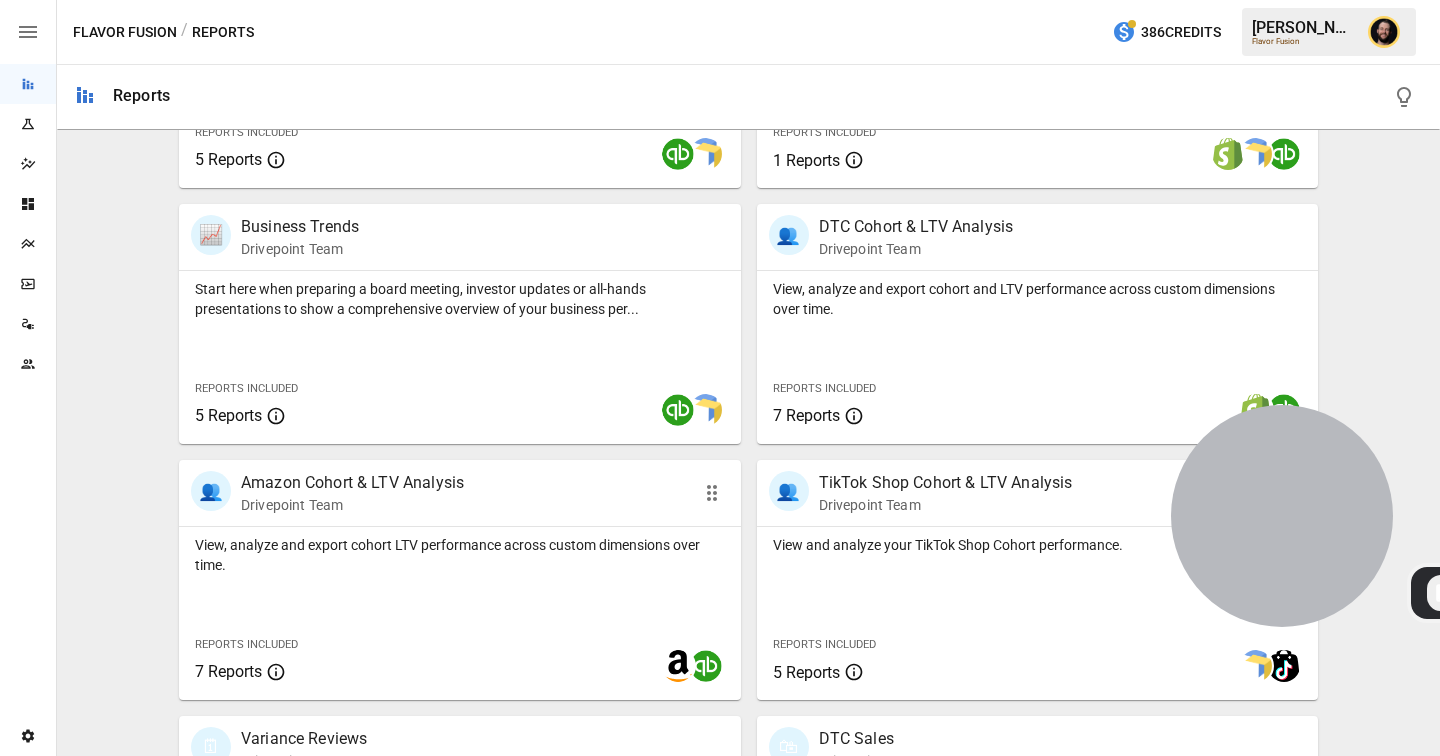 click on "View, analyze and export cohort LTV performance across custom dimensions over time.  Reports Included 7 Reports" at bounding box center (460, 613) 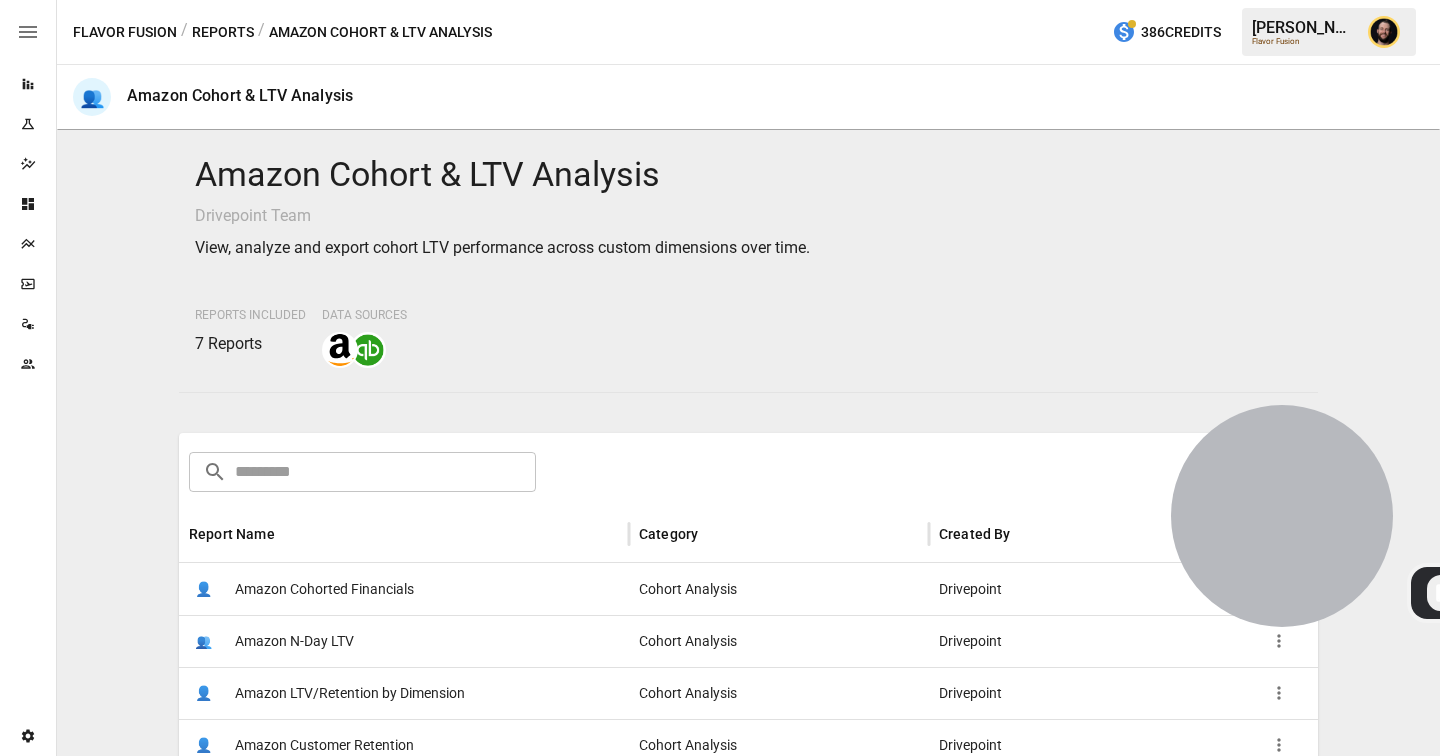 click on "👤 Amazon Cohorted Financials" at bounding box center [404, 589] 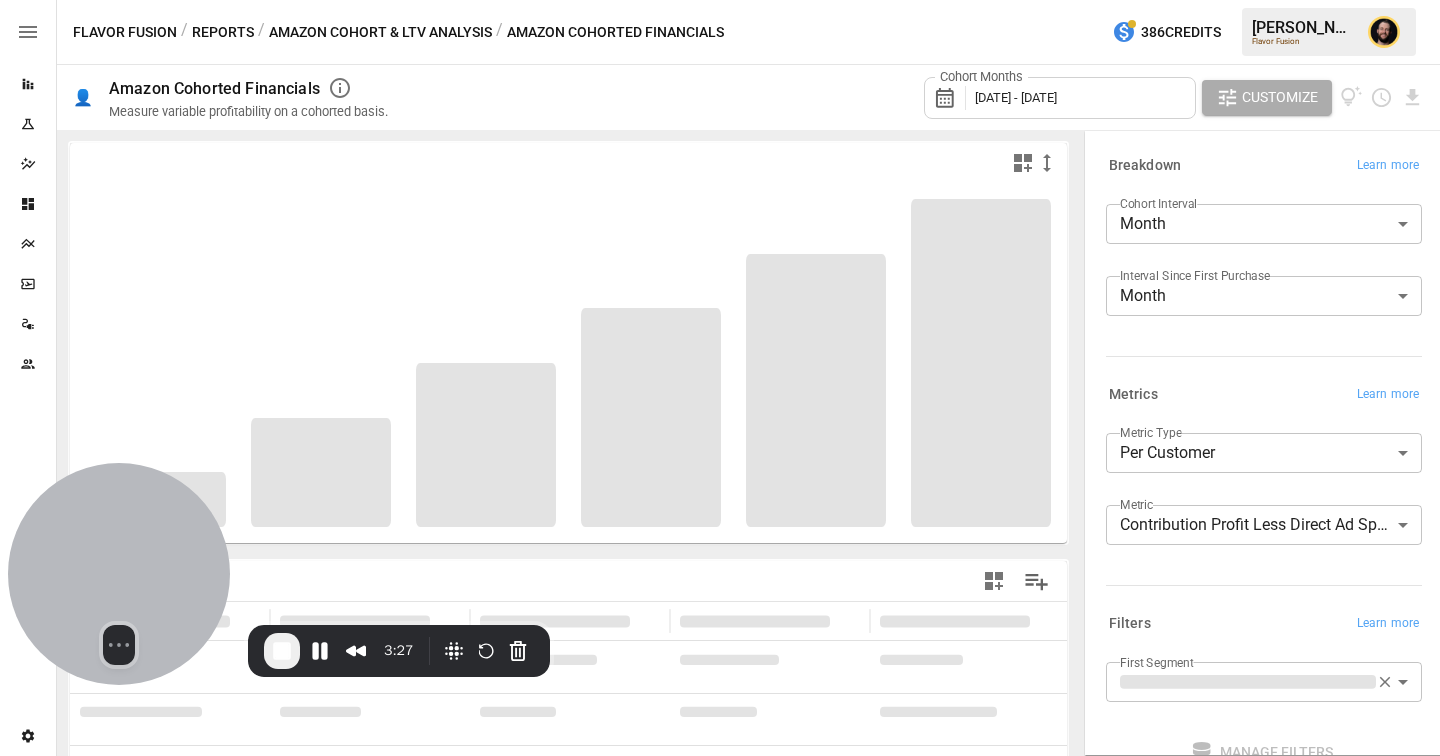 drag, startPoint x: 1224, startPoint y: 469, endPoint x: 9, endPoint y: 525, distance: 1216.2898 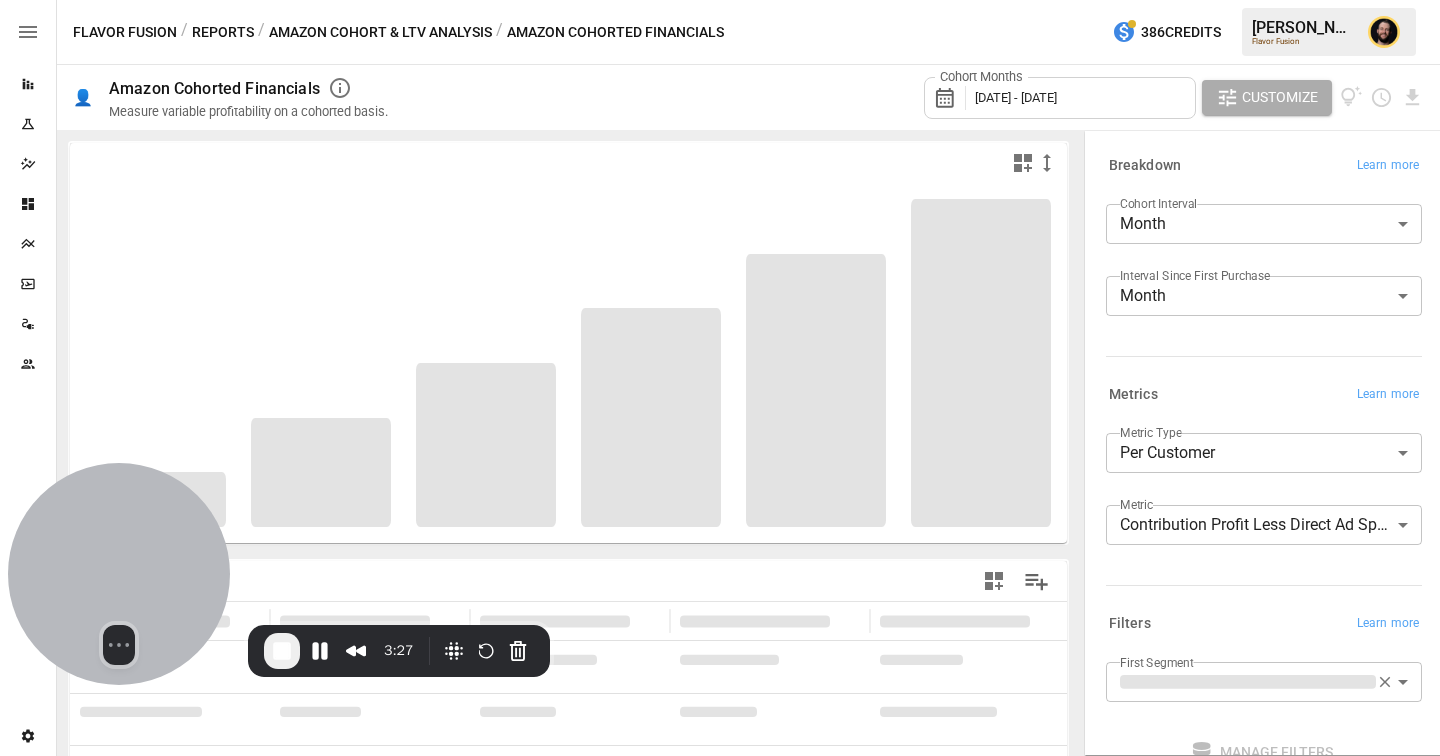 click on "Select video screen size" at bounding box center [119, 574] 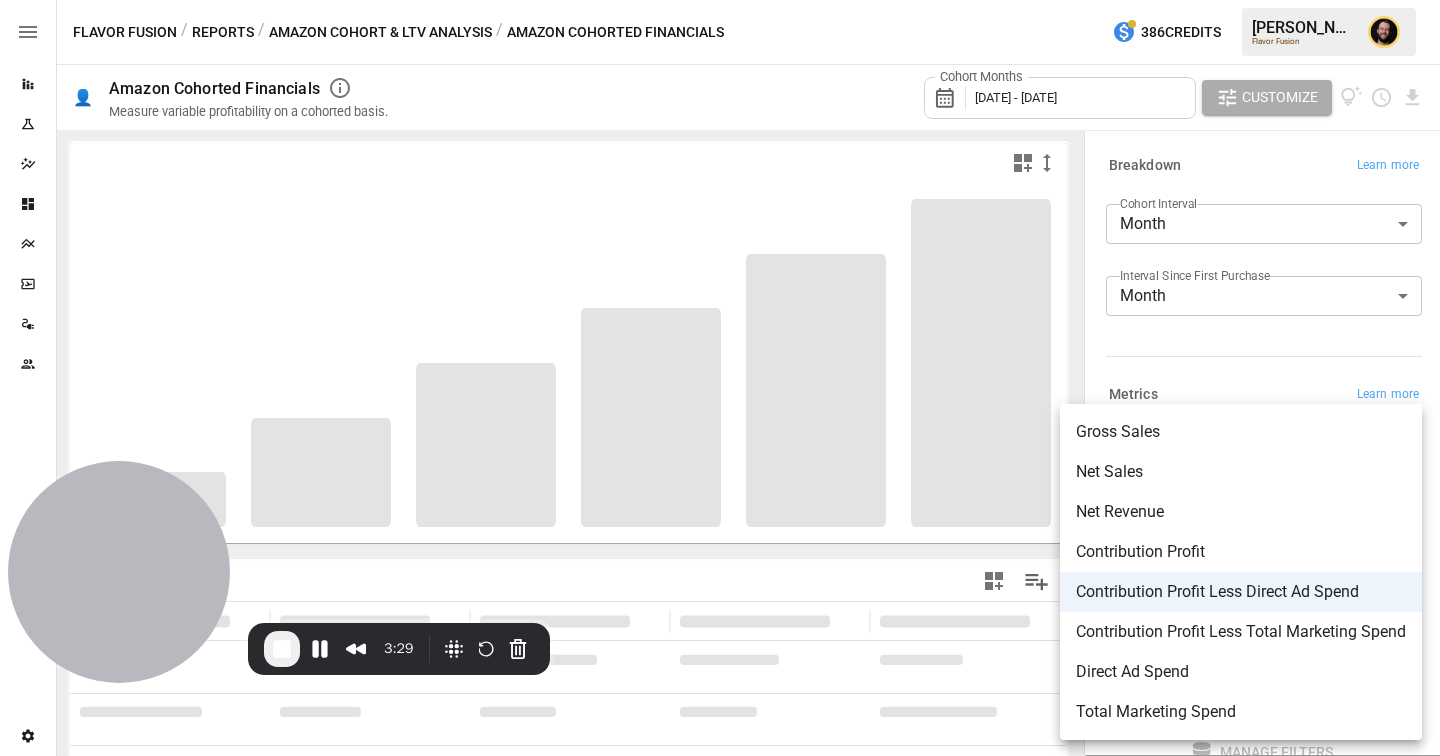 click on "**********" at bounding box center [720, 0] 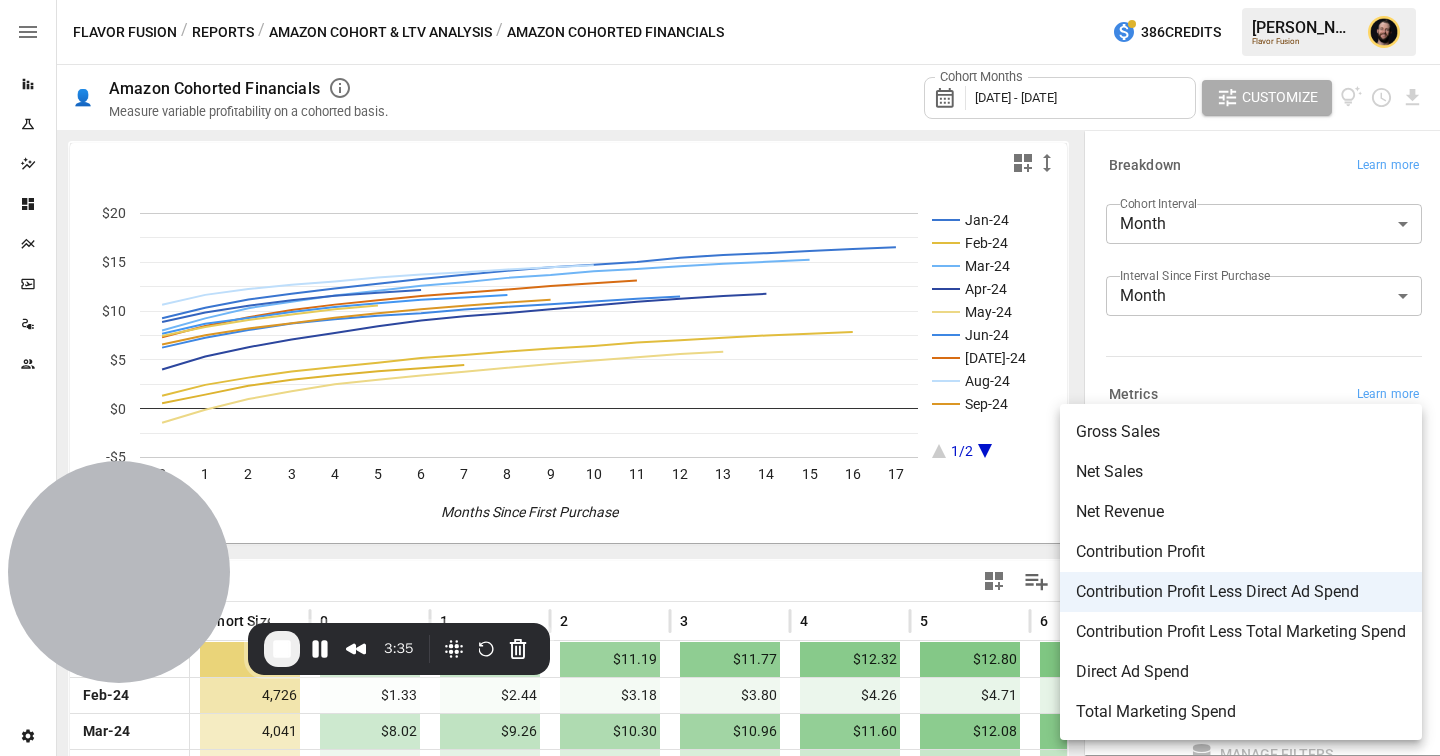 click at bounding box center (720, 378) 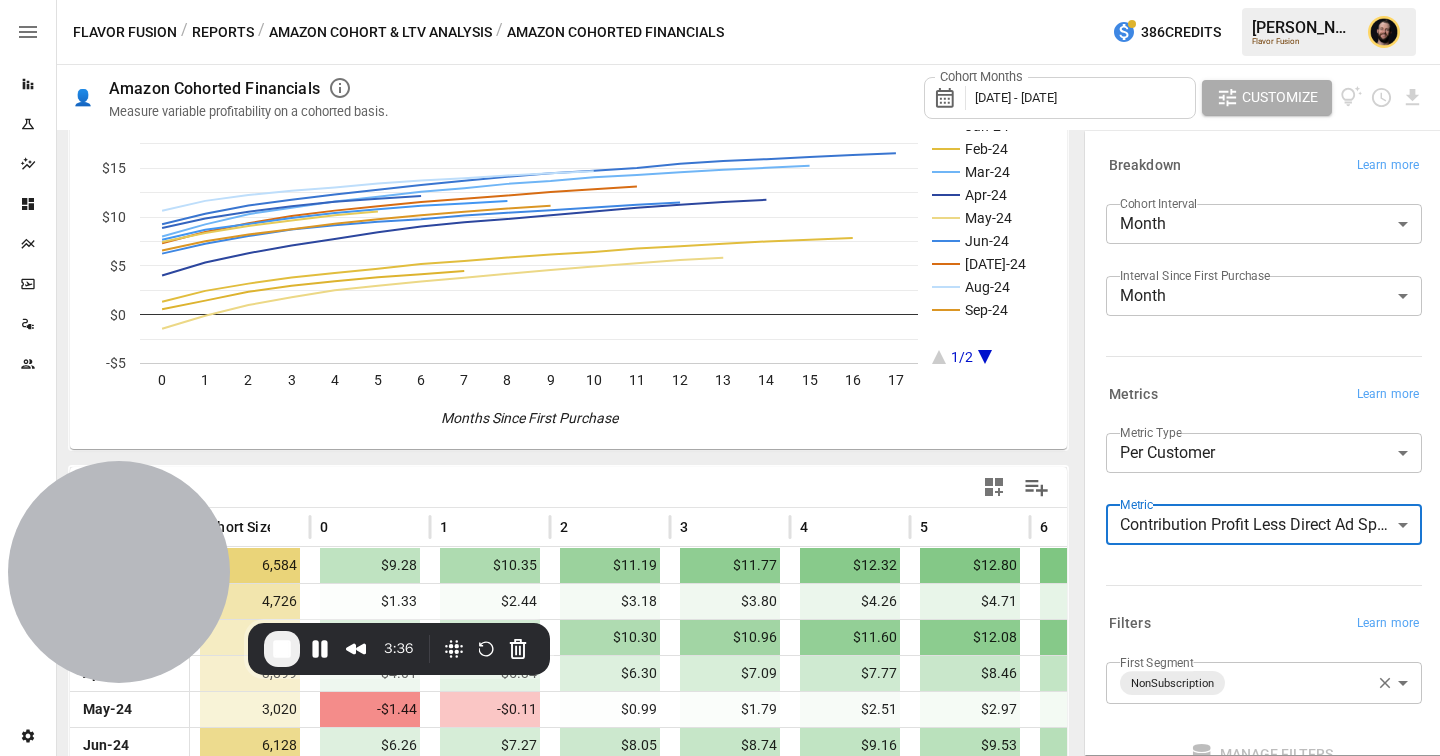 scroll, scrollTop: 227, scrollLeft: 0, axis: vertical 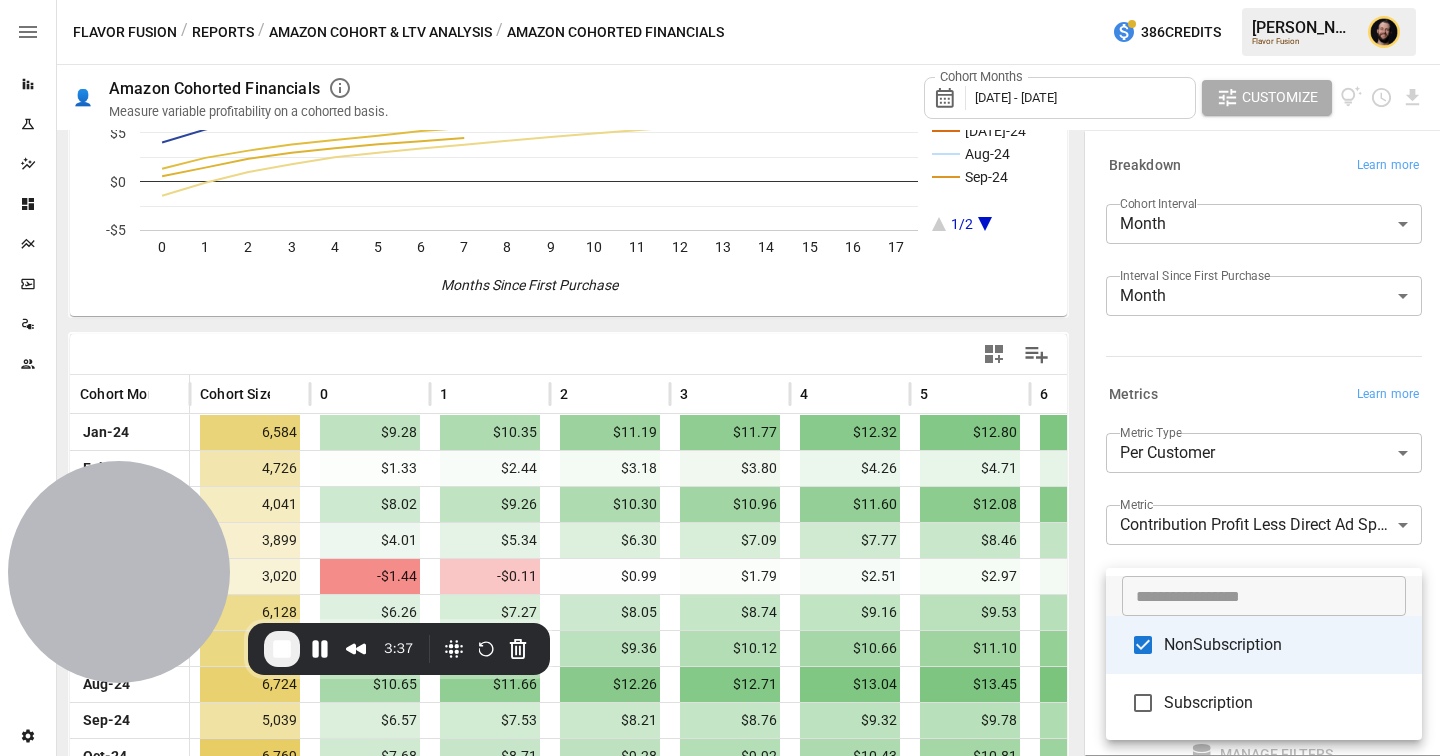click on "Reports Experiments Dazzler Studio Dashboards Plans SmartModel ™ Data Sources Team Settings Flavor Fusion / Reports / Amazon Cohort & LTV Analysis / Amazon Cohorted Financials 386  Credits [PERSON_NAME] Flavor Fusion 👤 Amazon Cohorted Financials Measure variable profitability on a cohorted basis. Cohort Months [DATE] - [DATE] Customize Jan-24 Feb-24 Mar-24 Apr-24 May-24 Jun-24 [DATE]-24 Aug-24 Sep-24 1/2 0 1 2 3 4 5 6 7 8 9 10 11 12 13 14 15 16 17 -$5 $0 $5 $10 $15 $20 Months Since First Purchase 0/0 Cohort Month  Cohort Size   0   1   2   3   4   5   6   7   [DATE]-24 6,584 $9.28 $10.35 $11.19 $11.77 $12.32 $12.80 $13.30 $13.72 $14.14 Feb-24 4,726 $1.33 $2.44 $3.18 $3.80 $4.26 $4.71 $5.19 $5.51 $5.85 Mar-24 4,041 $8.02 $9.26 $10.30 $10.96 $11.60 $12.08 $12.59 $12.96 $13.40 Apr-24 3,899 $4.01 $5.34 $6.30 $7.09 $7.77 $8.46 $9.04 $9.47 $9.80 May-24 3,020 -$1.44 -$0.11 $0.99 $1.79 $2.51 $2.97 $3.40 $3.78 $4.19 Jun-24 6,128 $6.26 $7.27 $8.05 $8.74 $9.16 $9.53 $9.78 $10.16 $10.45 [DATE]-24 6,225 $7.32 $8.48" at bounding box center (720, 0) 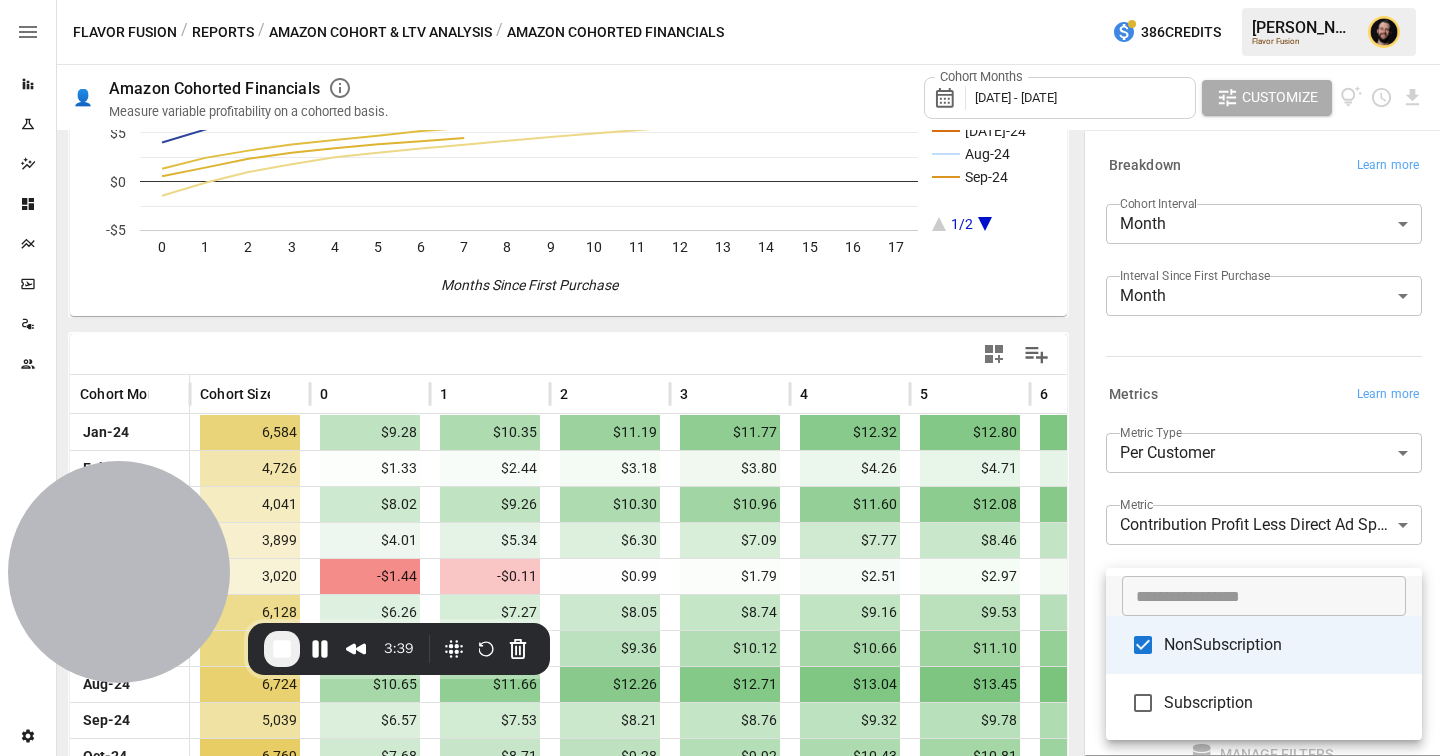 click at bounding box center [720, 378] 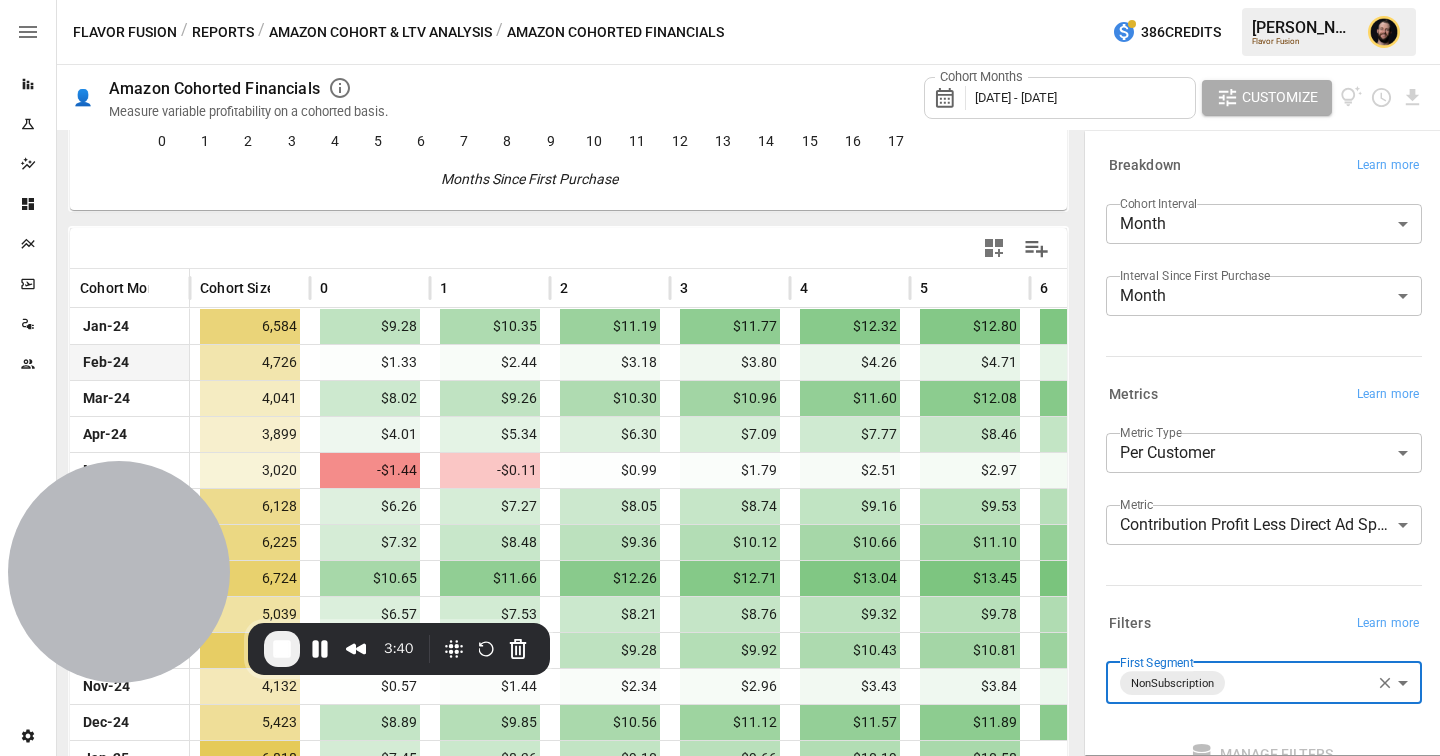 scroll, scrollTop: 338, scrollLeft: 0, axis: vertical 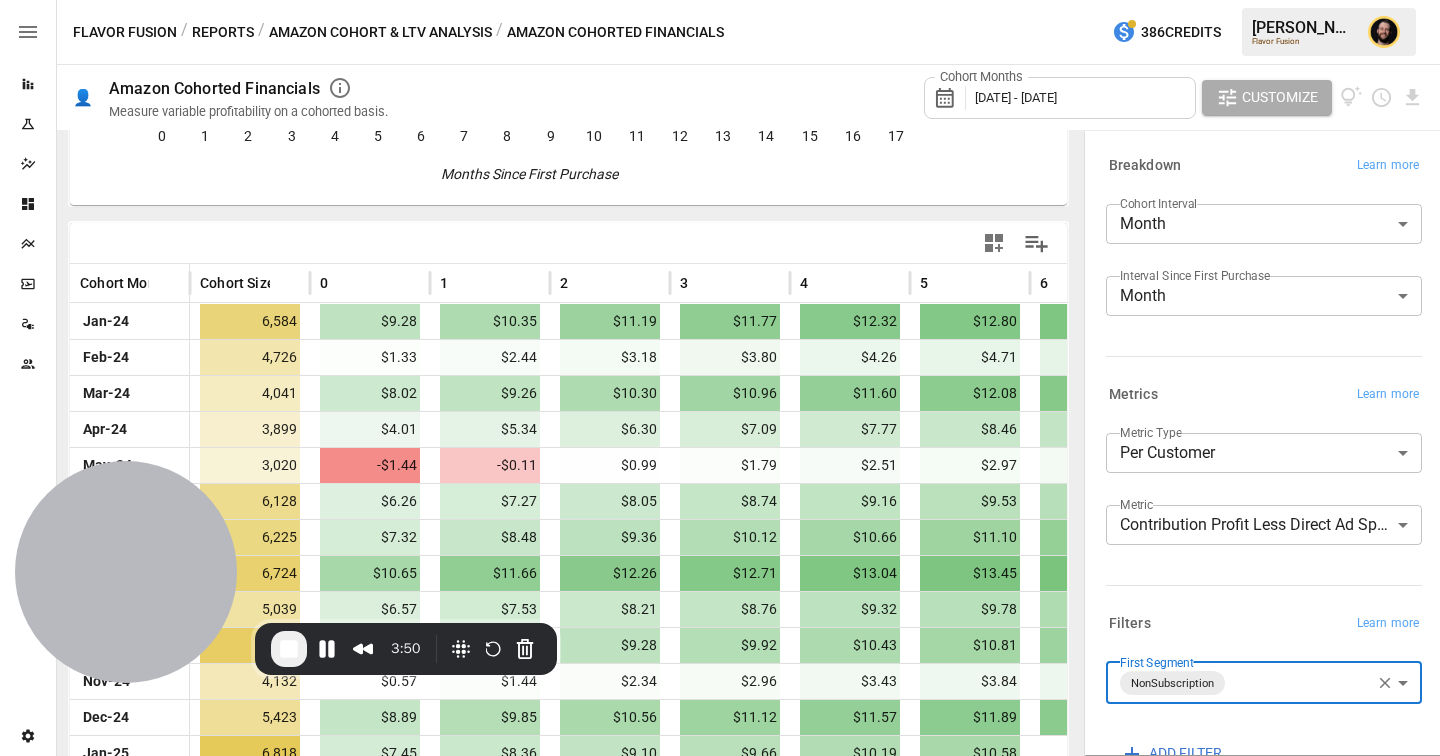 click 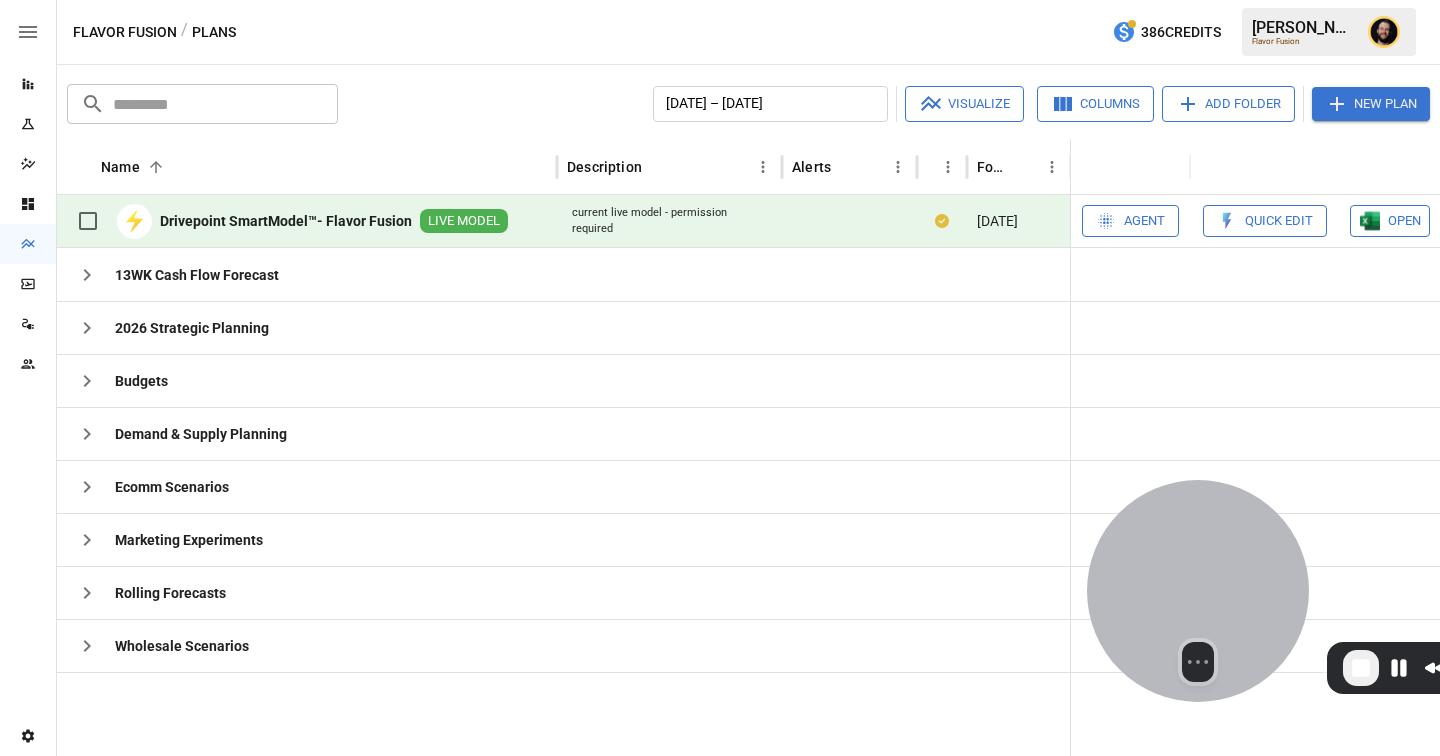 drag, startPoint x: 128, startPoint y: 600, endPoint x: 1200, endPoint y: 619, distance: 1072.1683 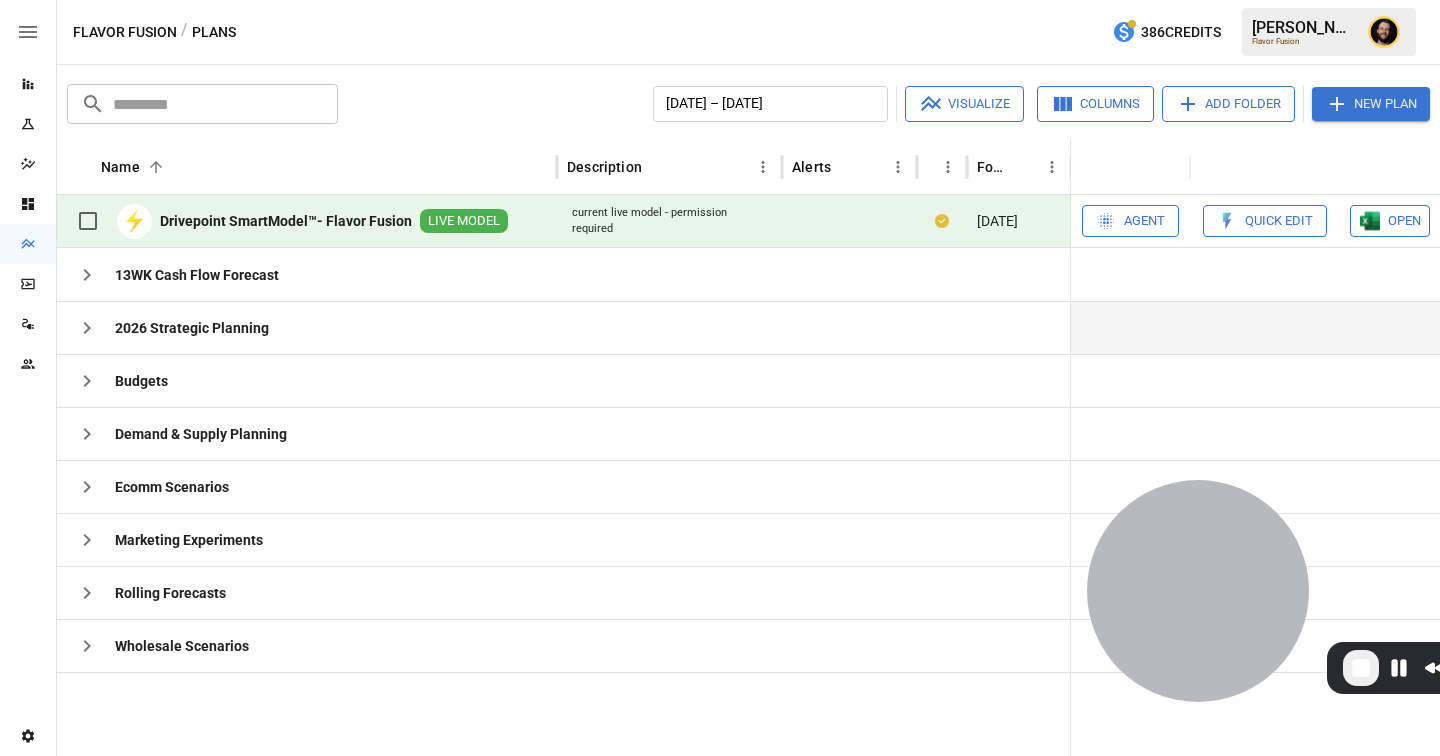 click 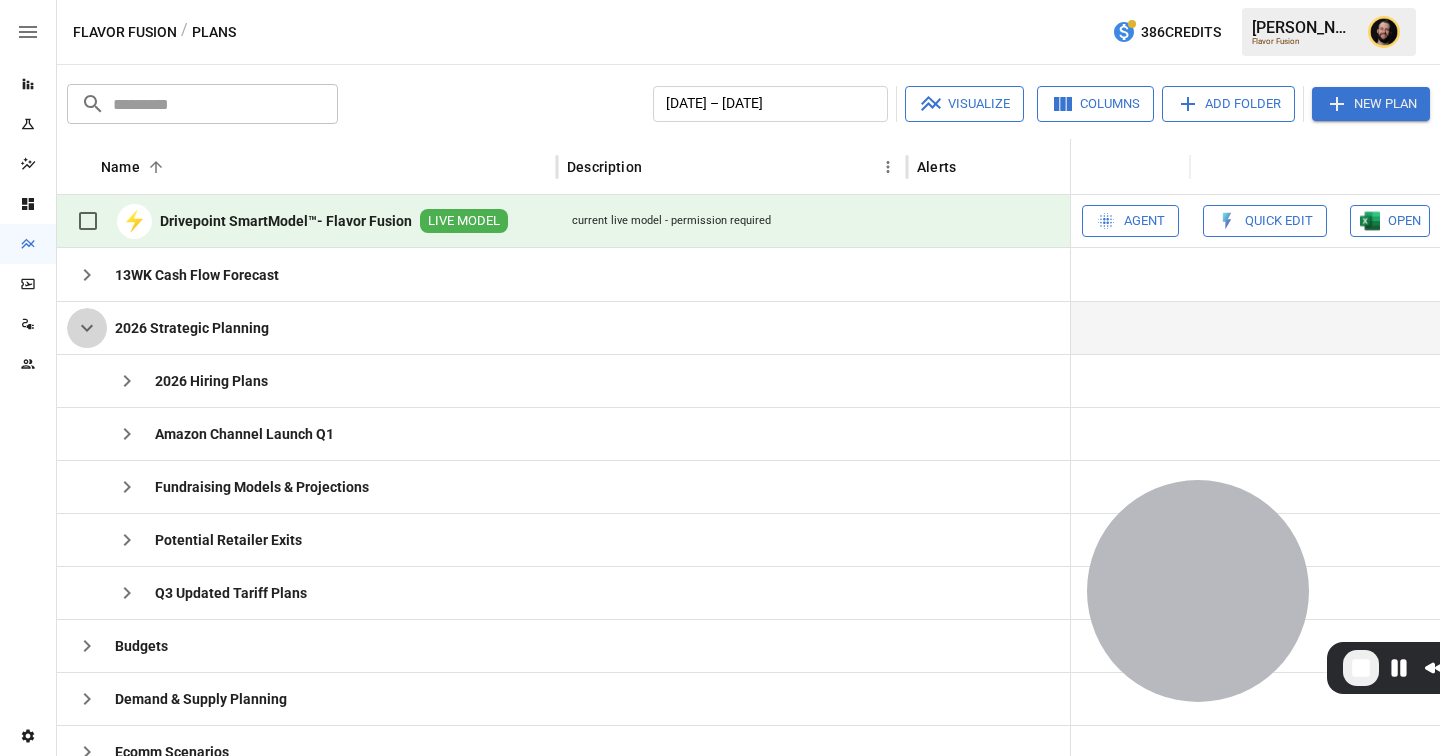 click 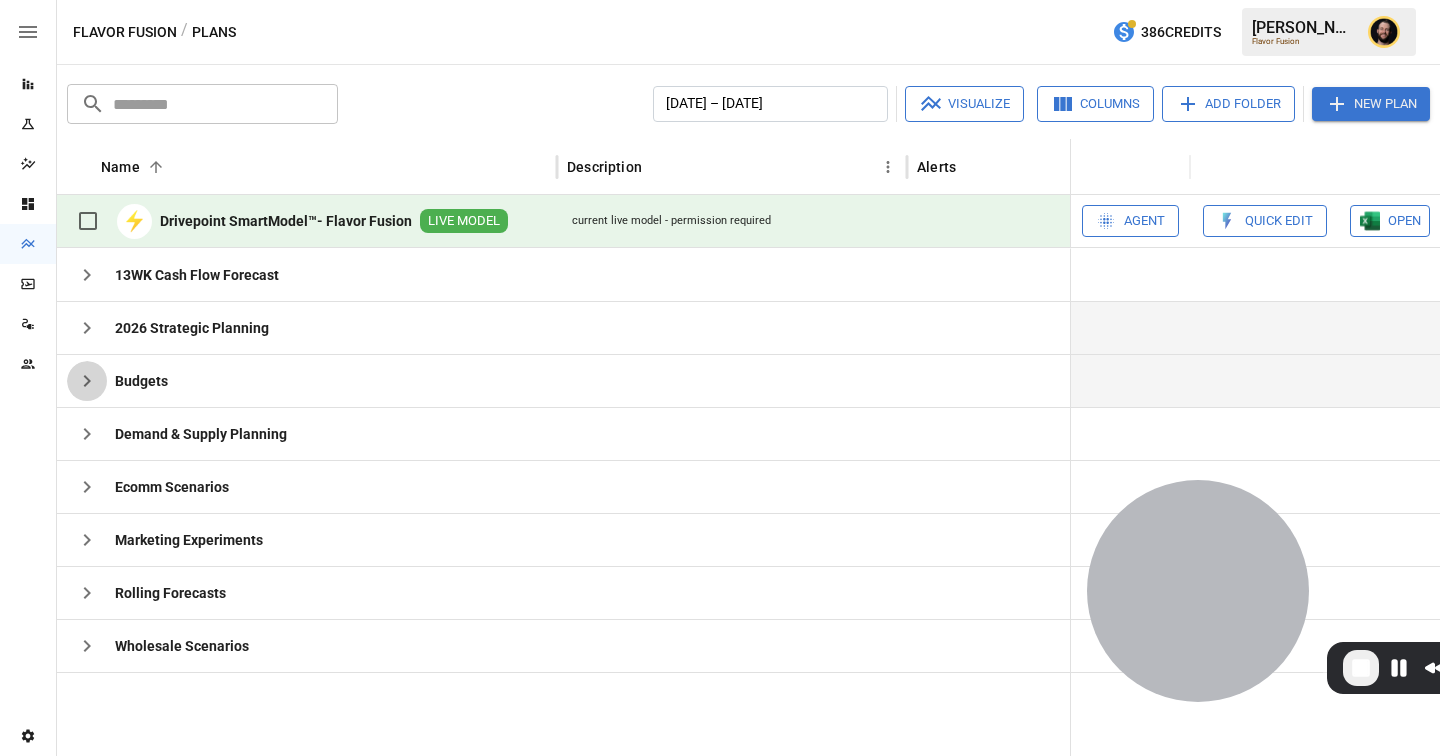 click 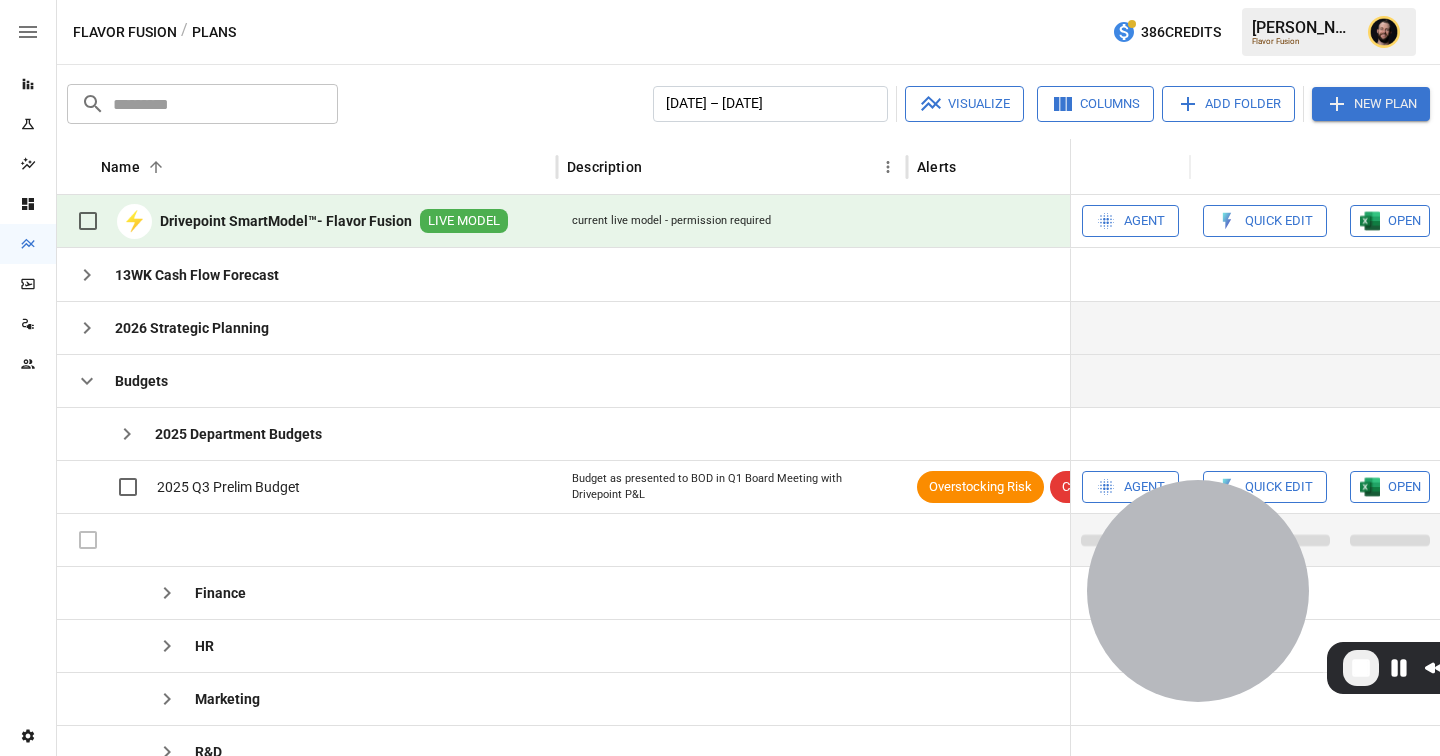 scroll, scrollTop: 139, scrollLeft: 0, axis: vertical 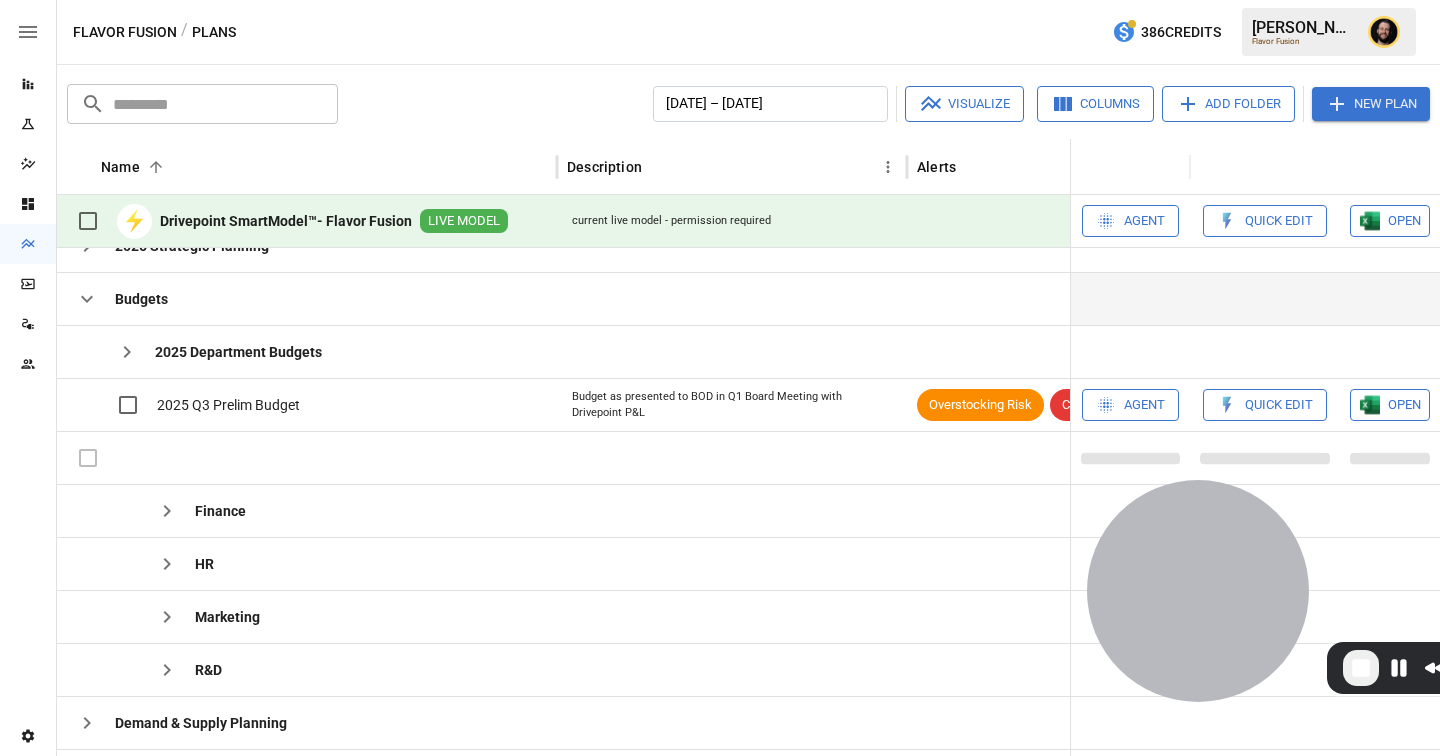 click 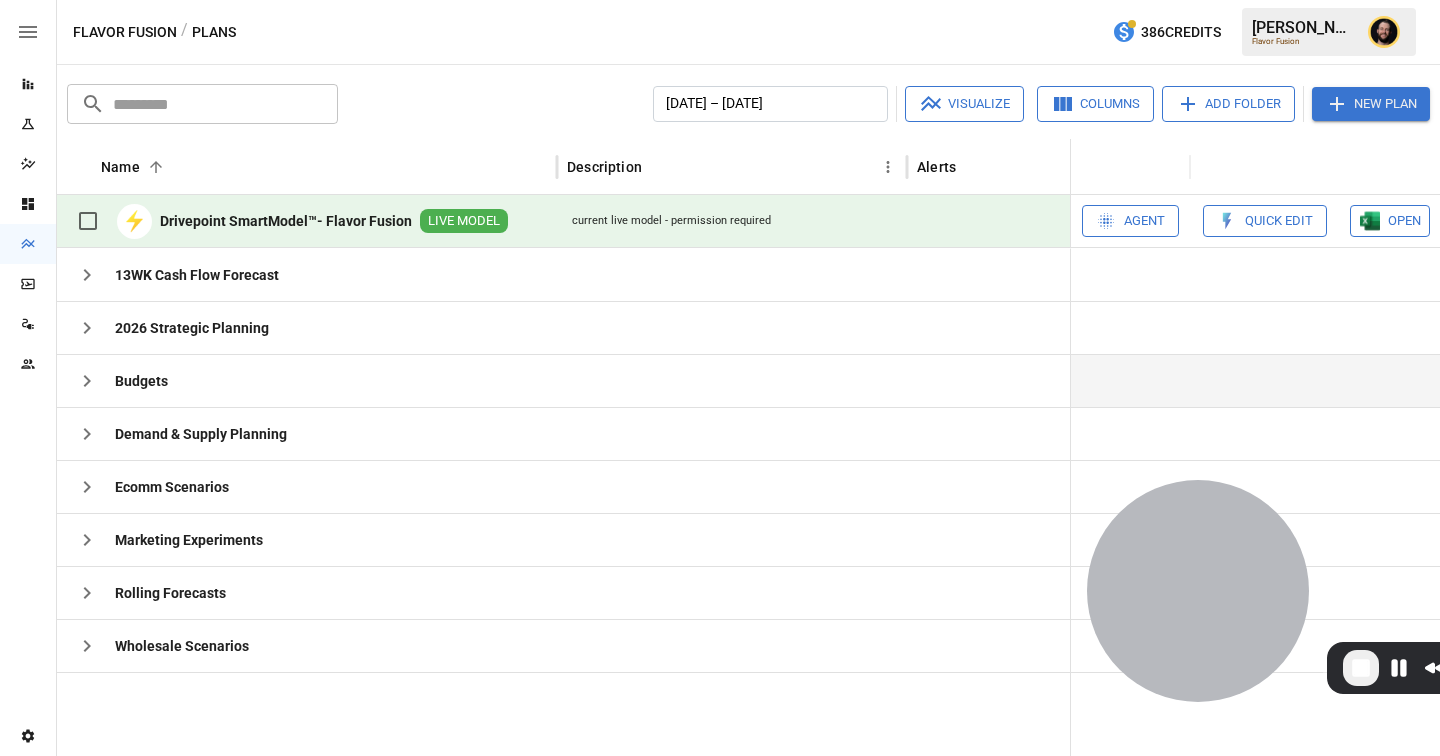 scroll, scrollTop: 0, scrollLeft: 0, axis: both 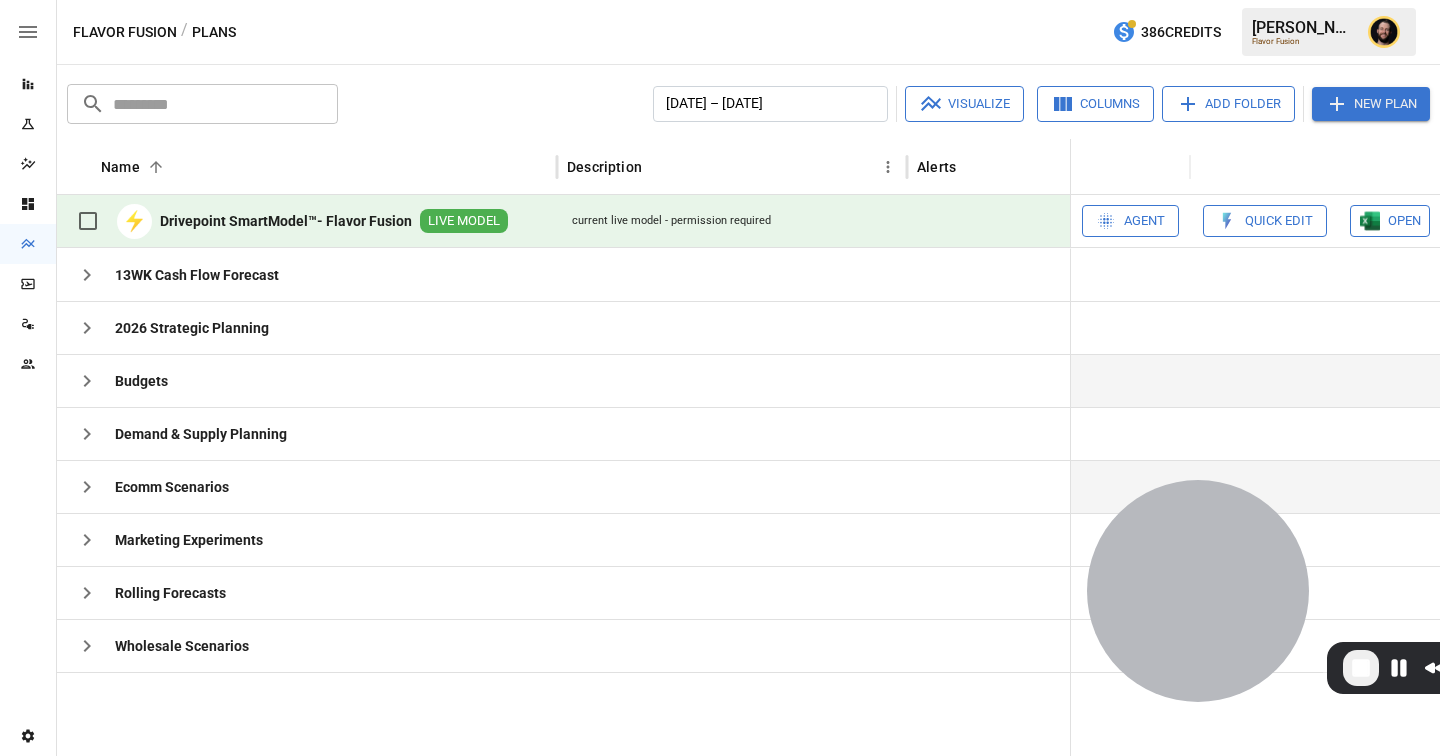 click 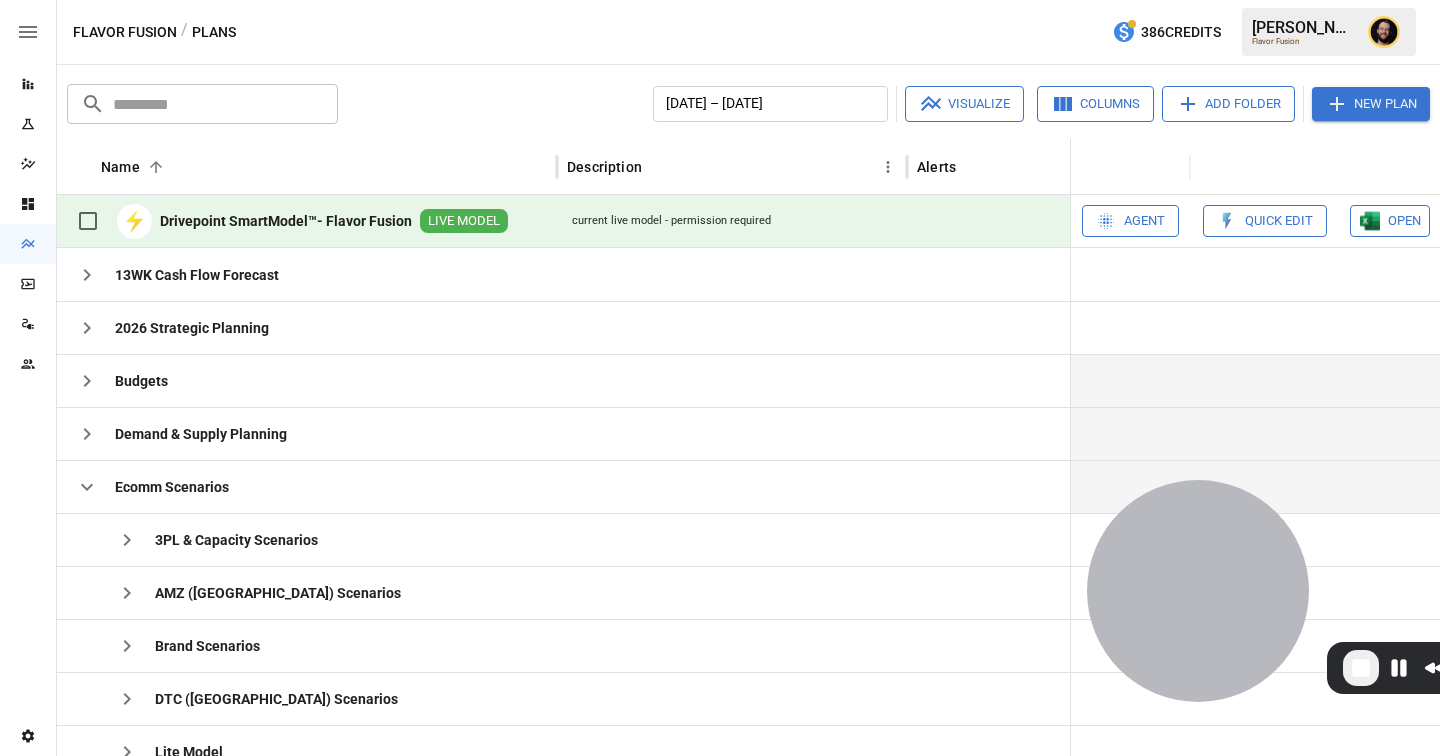 scroll, scrollTop: 95, scrollLeft: 0, axis: vertical 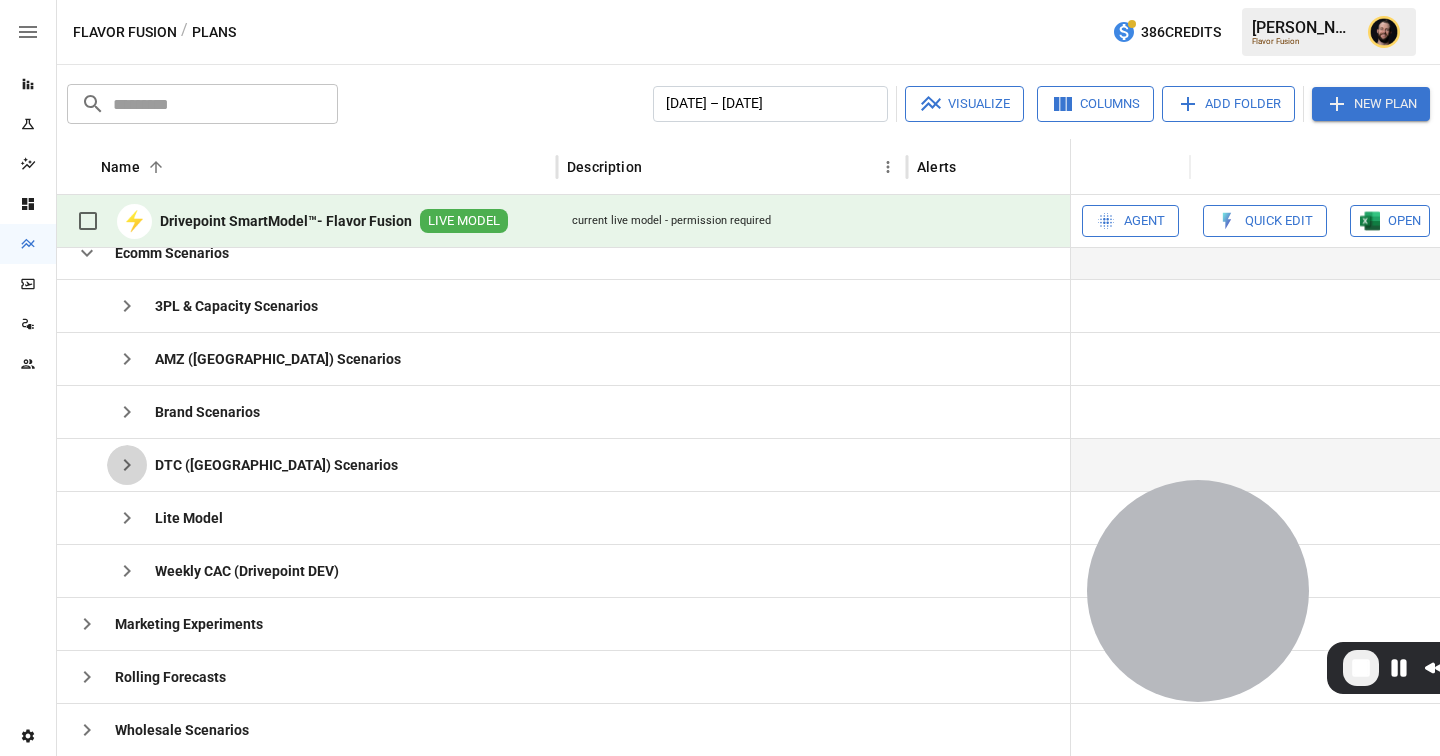 click 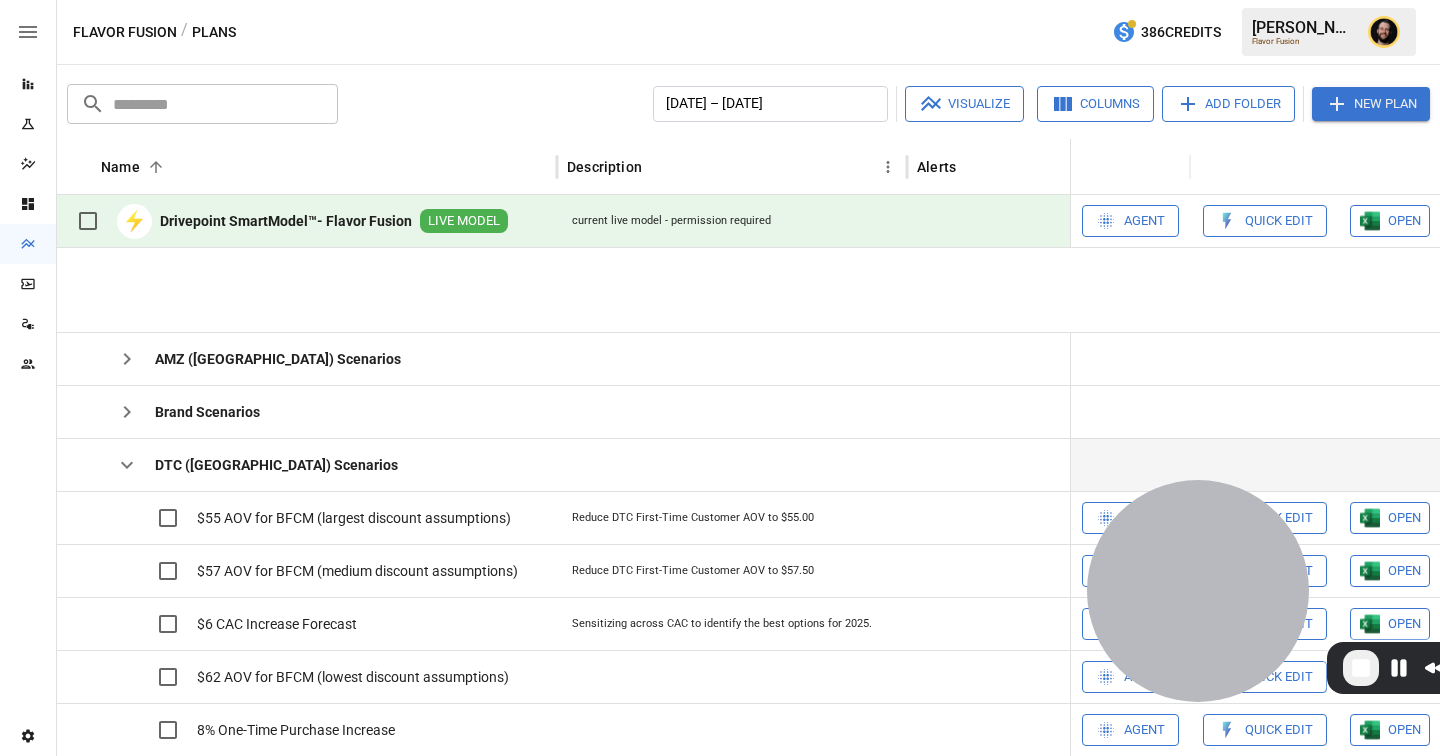 scroll, scrollTop: 408, scrollLeft: 0, axis: vertical 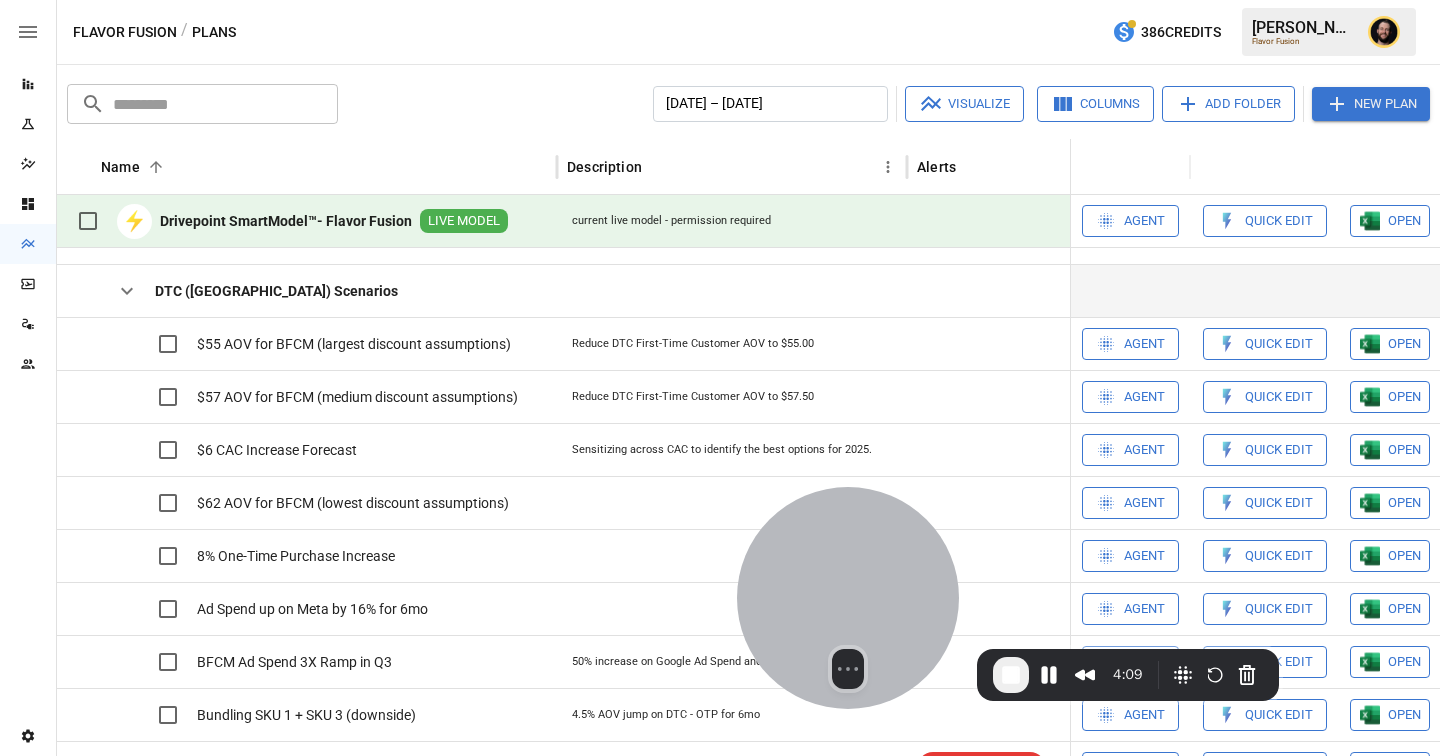 drag, startPoint x: 1175, startPoint y: 599, endPoint x: 826, endPoint y: 606, distance: 349.0702 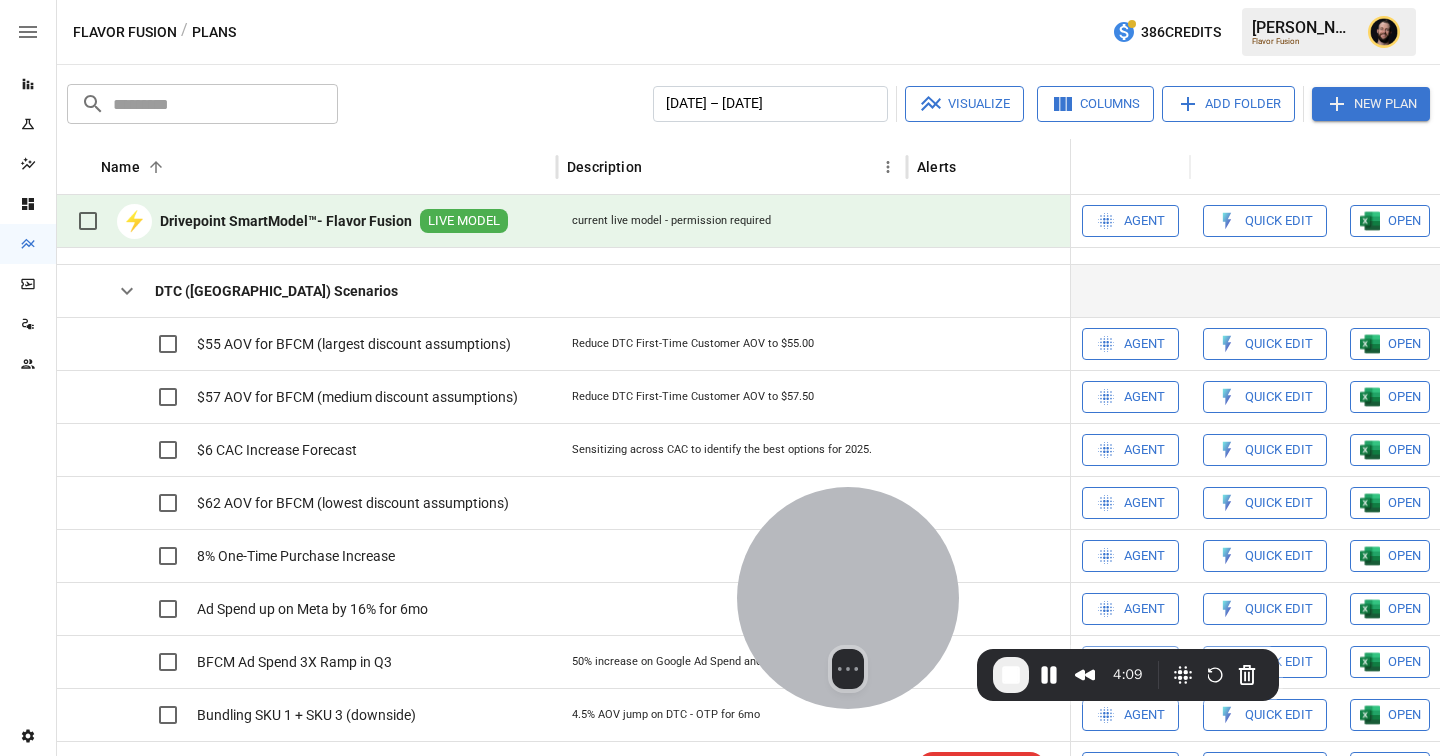 click at bounding box center [848, 598] 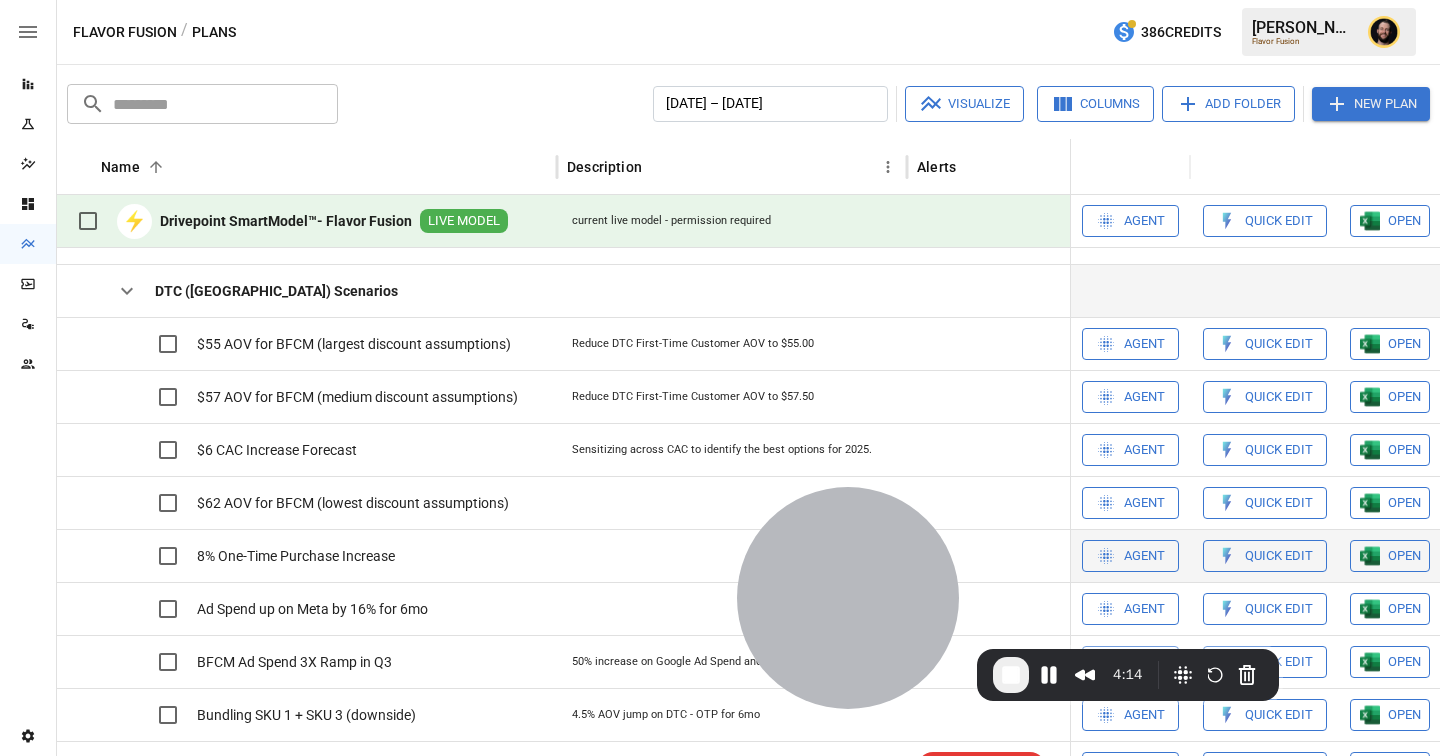 scroll, scrollTop: 746, scrollLeft: 0, axis: vertical 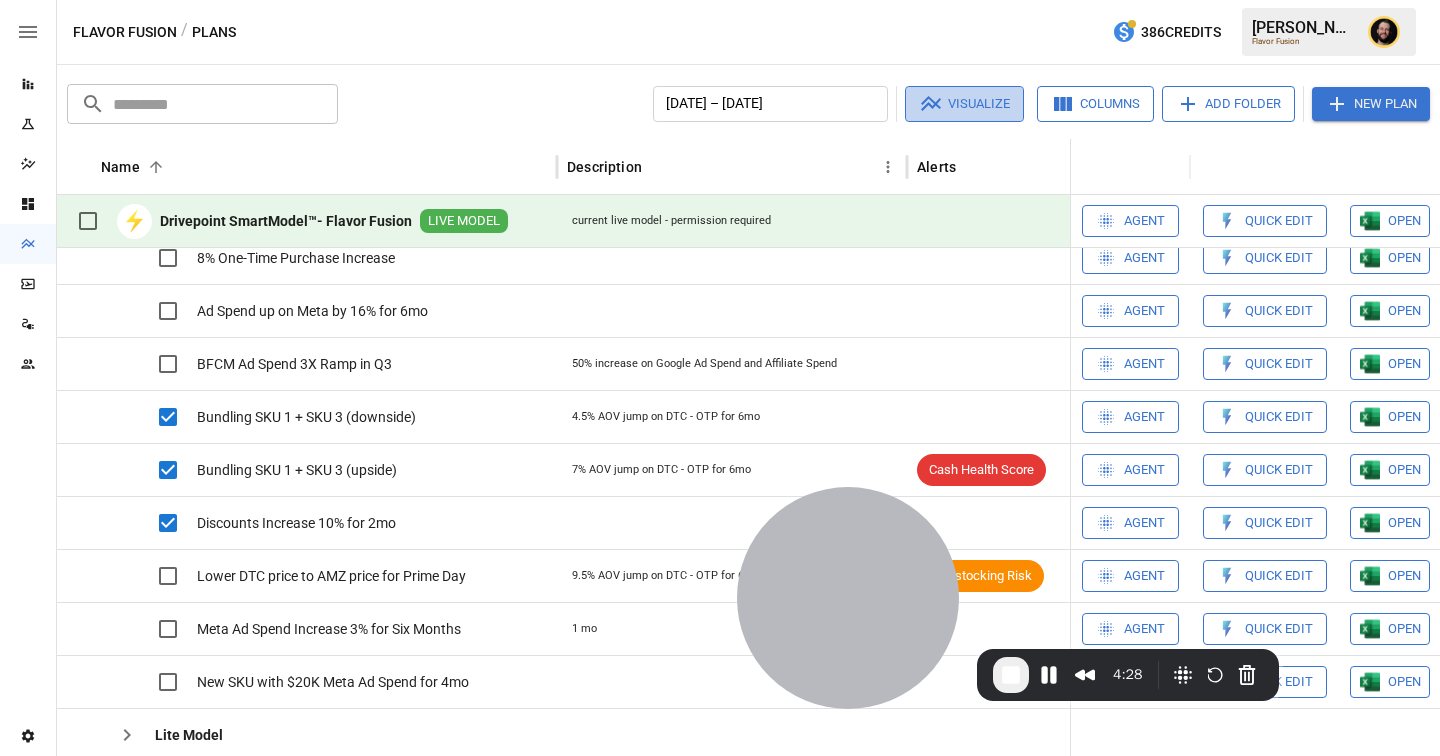 click 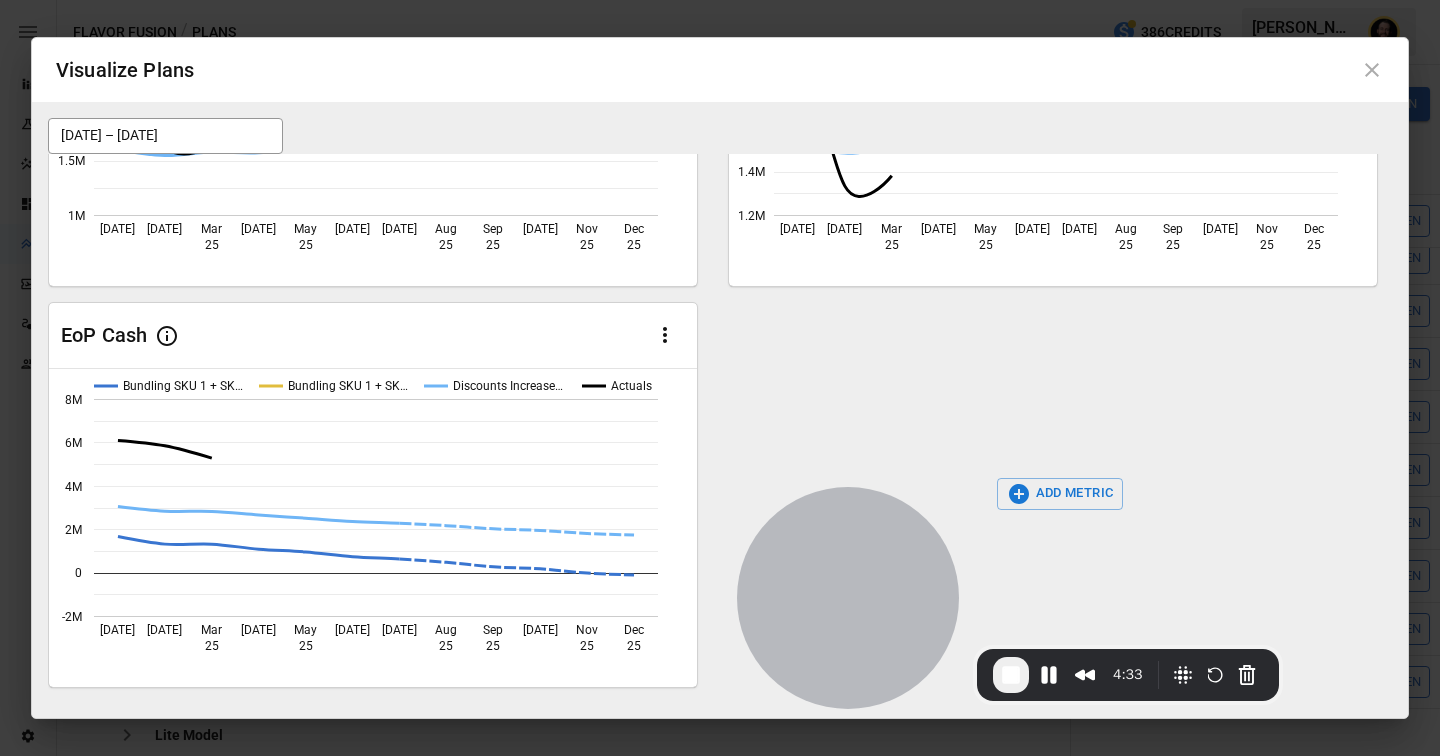 click on "ADD METRIC" at bounding box center [1060, 494] 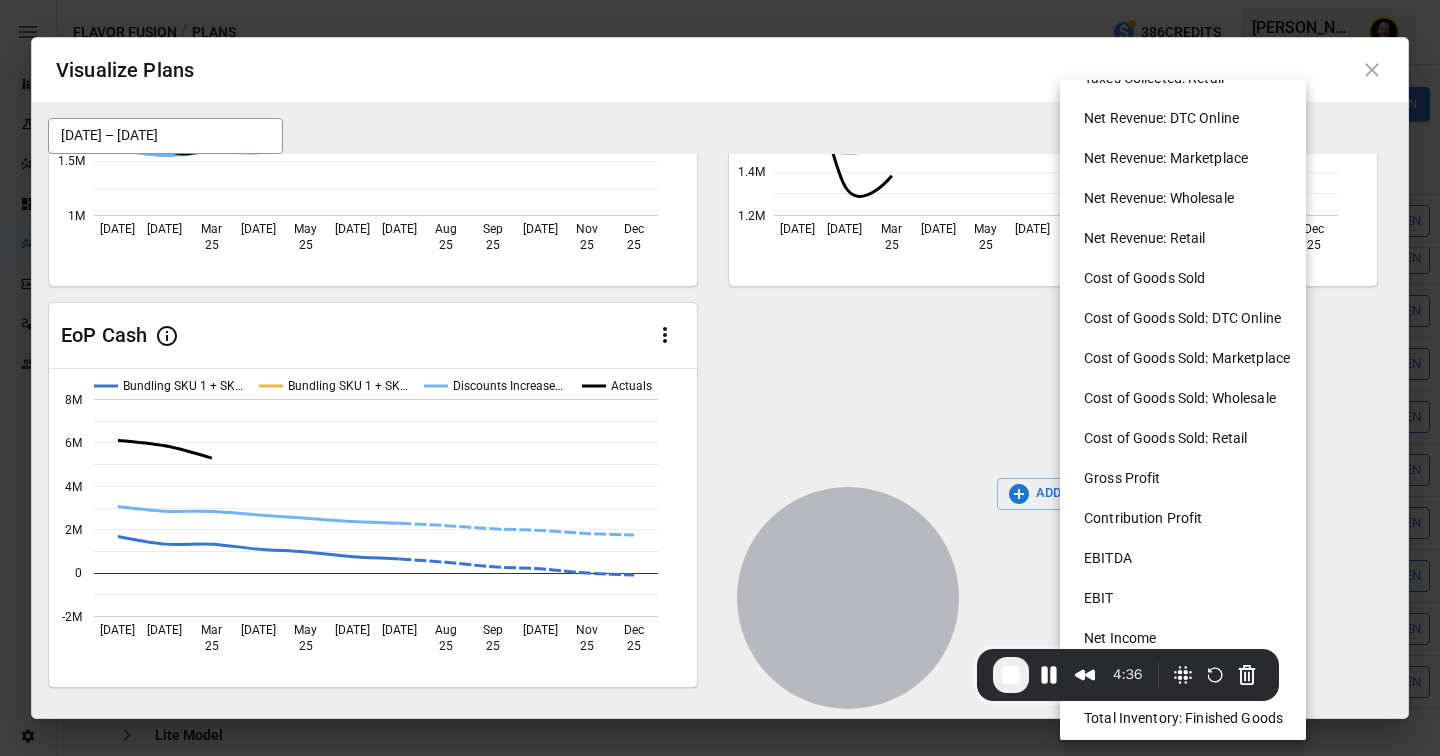 click on "Cost of Goods Sold" at bounding box center (1191, 278) 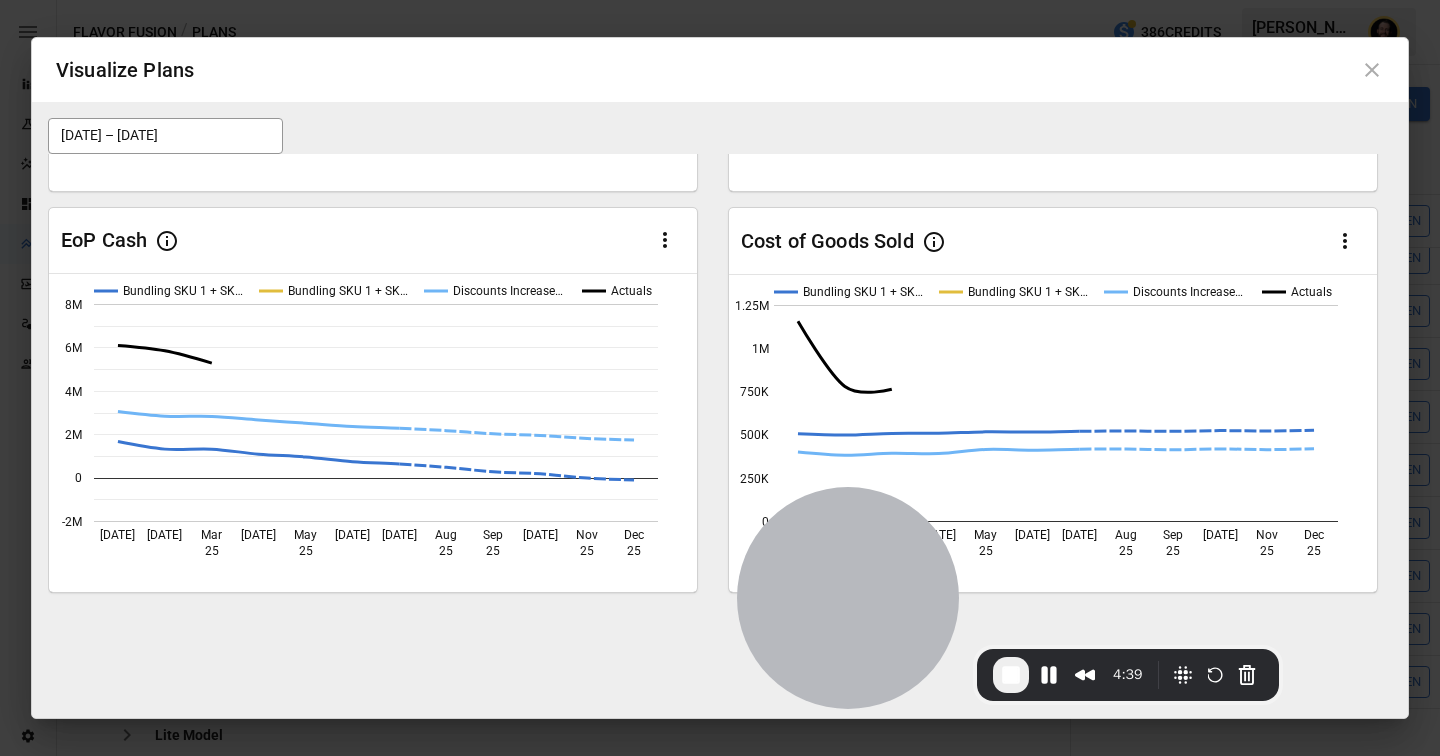 click 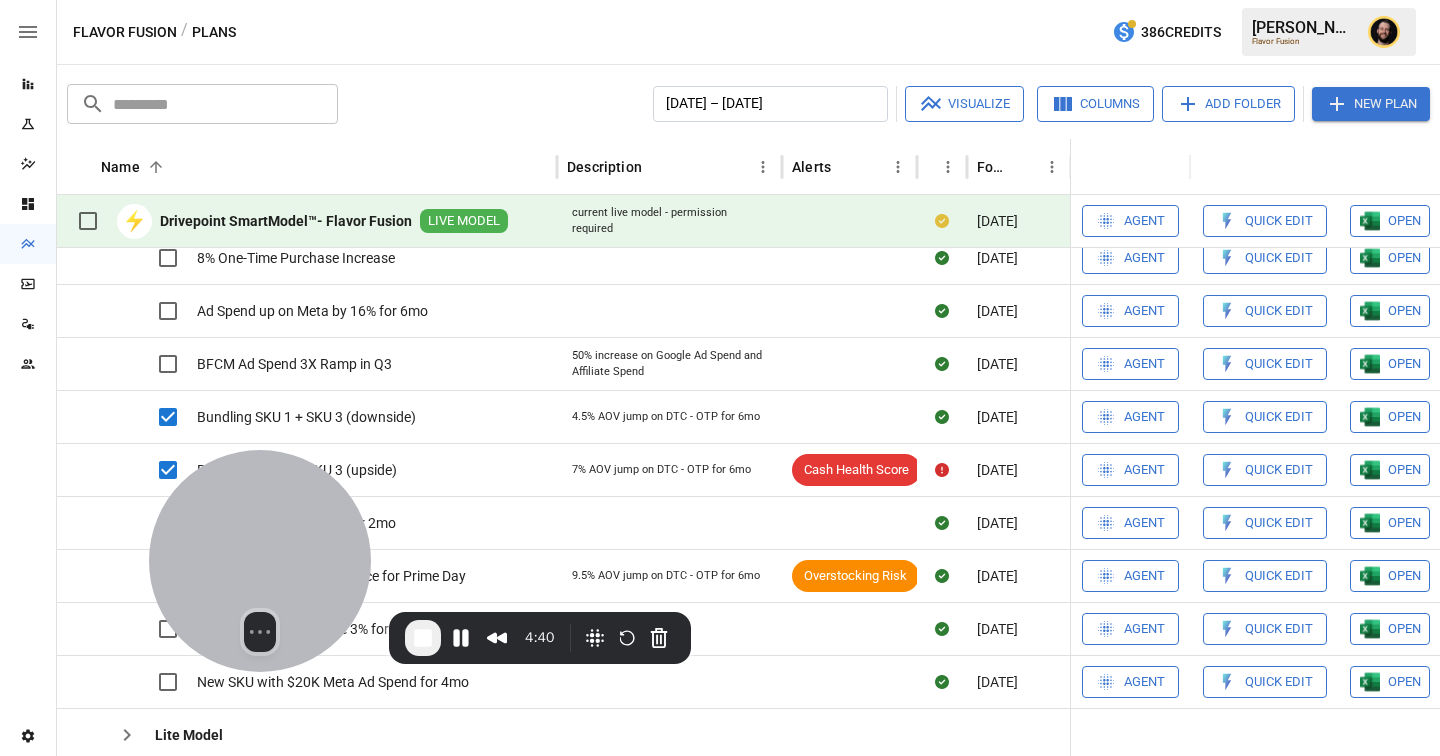 drag, startPoint x: 867, startPoint y: 559, endPoint x: 274, endPoint y: 521, distance: 594.2163 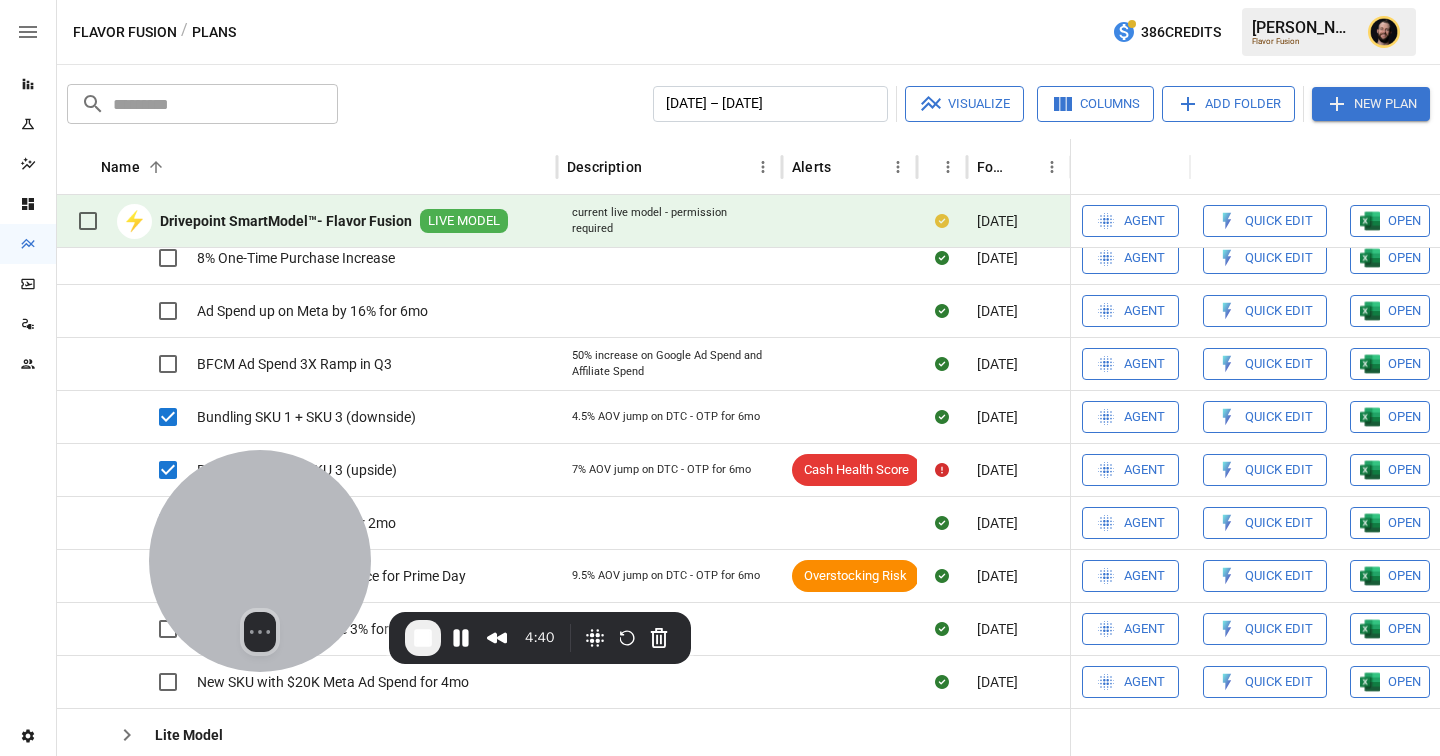 click at bounding box center [260, 561] 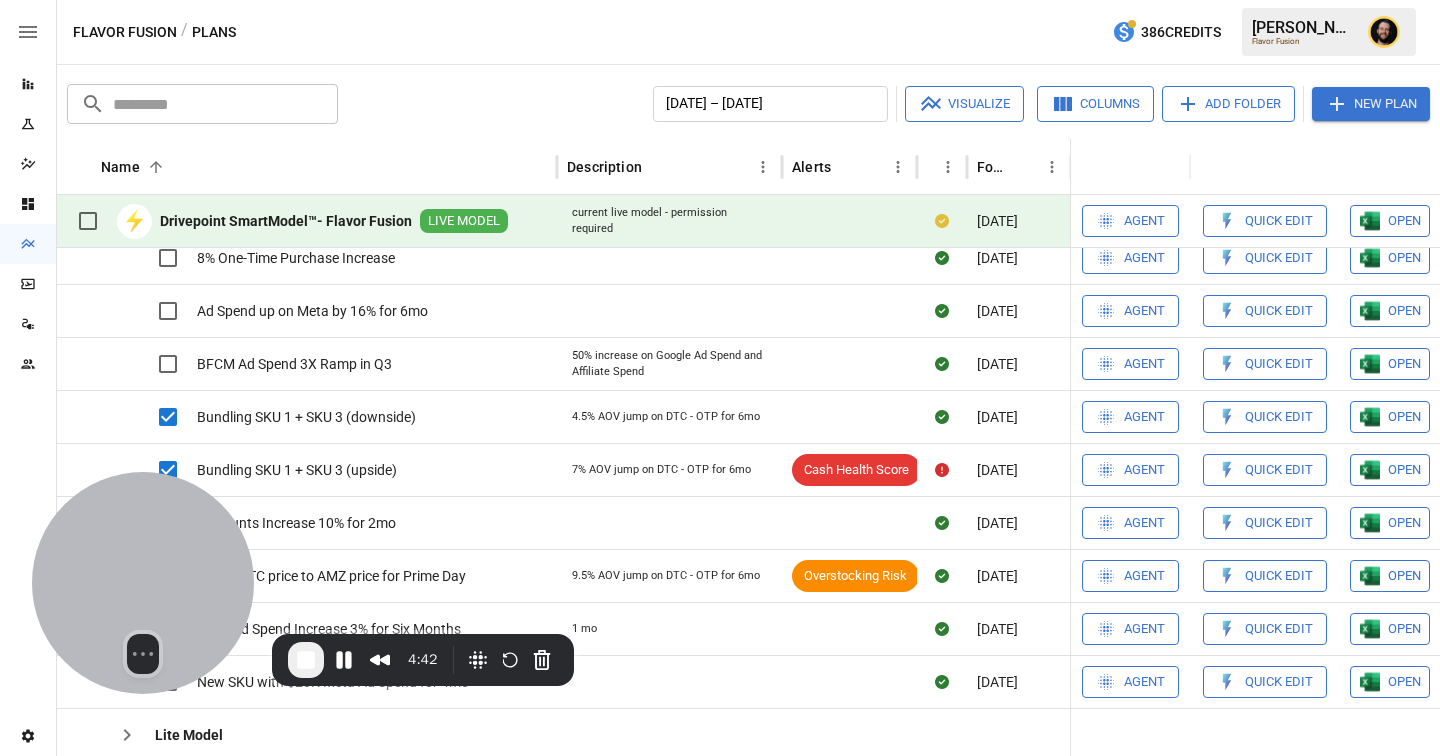 drag, startPoint x: 267, startPoint y: 527, endPoint x: 135, endPoint y: 550, distance: 133.9888 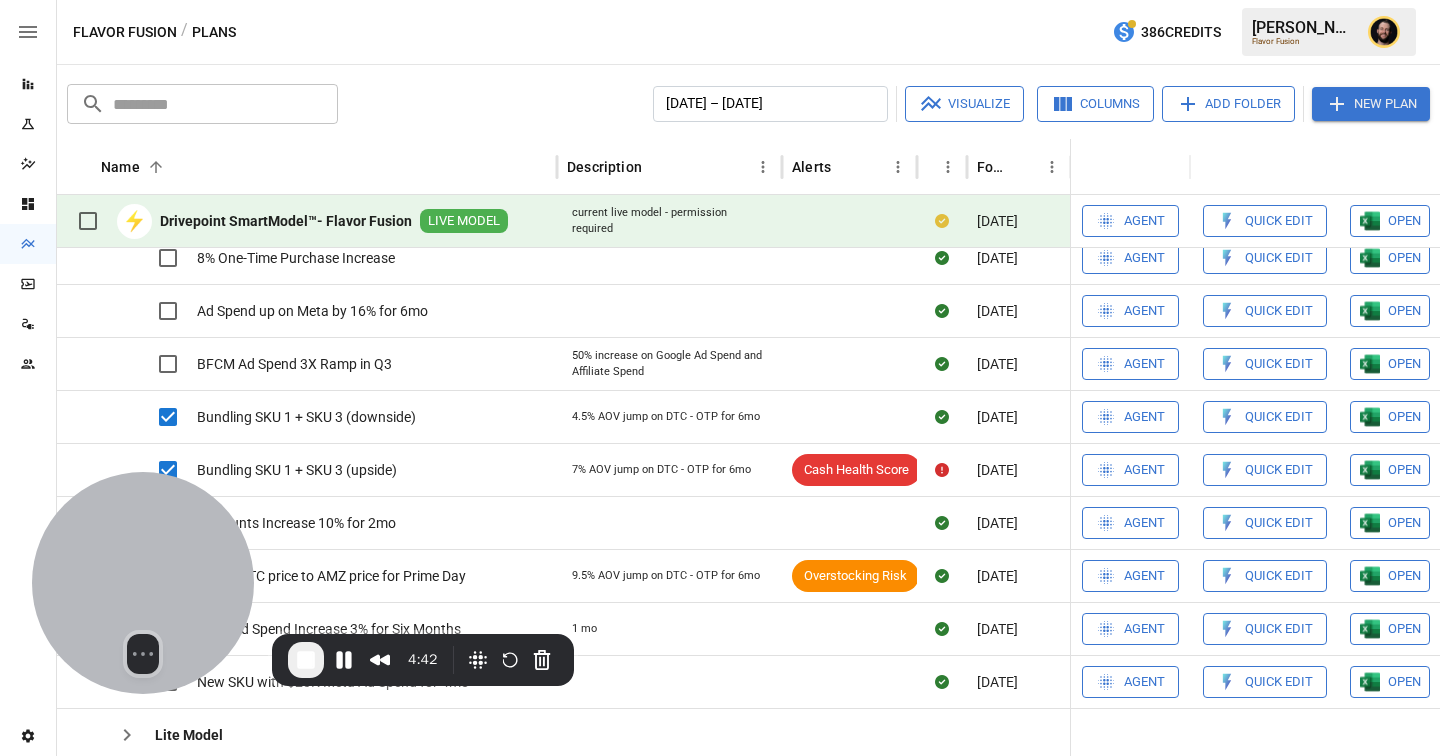 click at bounding box center (143, 583) 